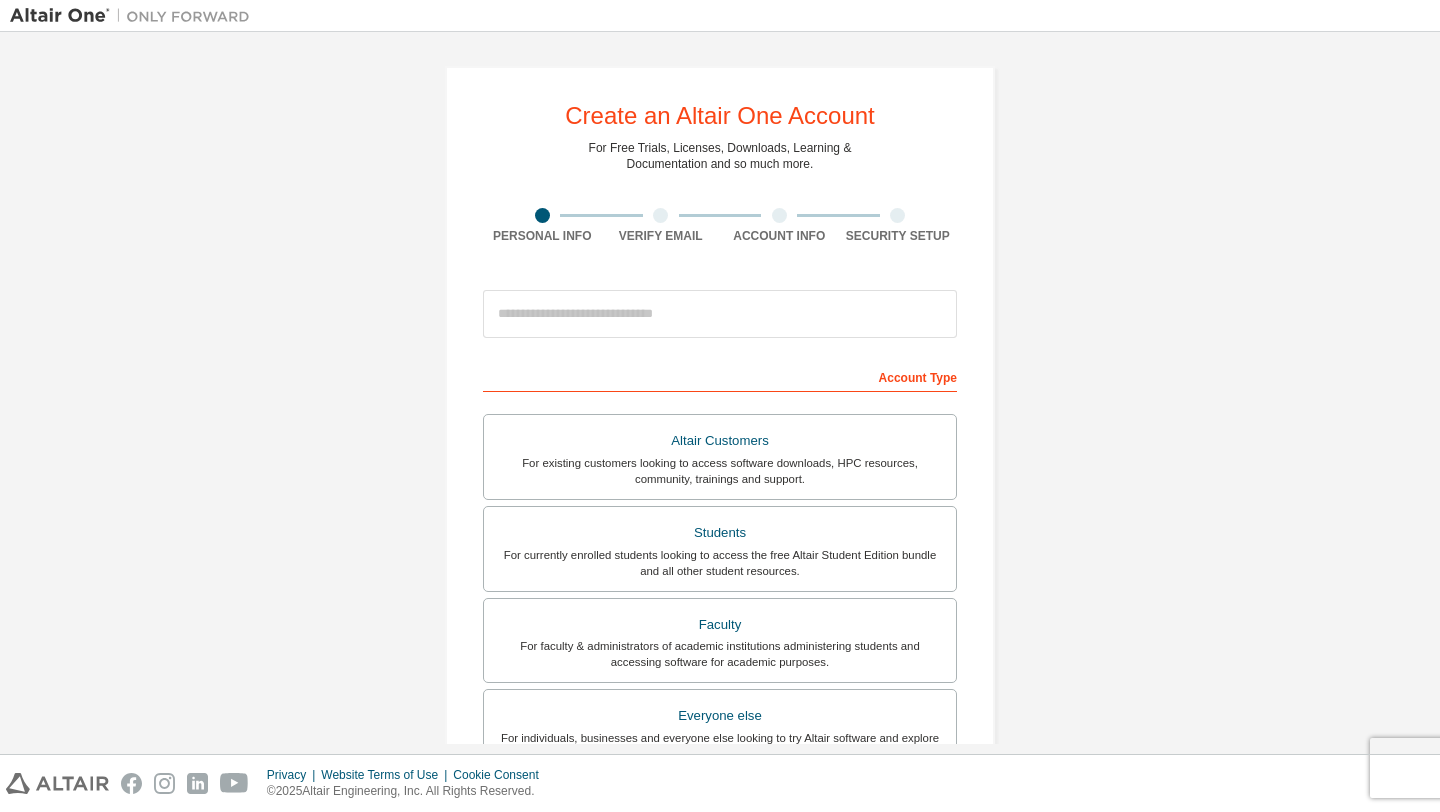 scroll, scrollTop: 0, scrollLeft: 0, axis: both 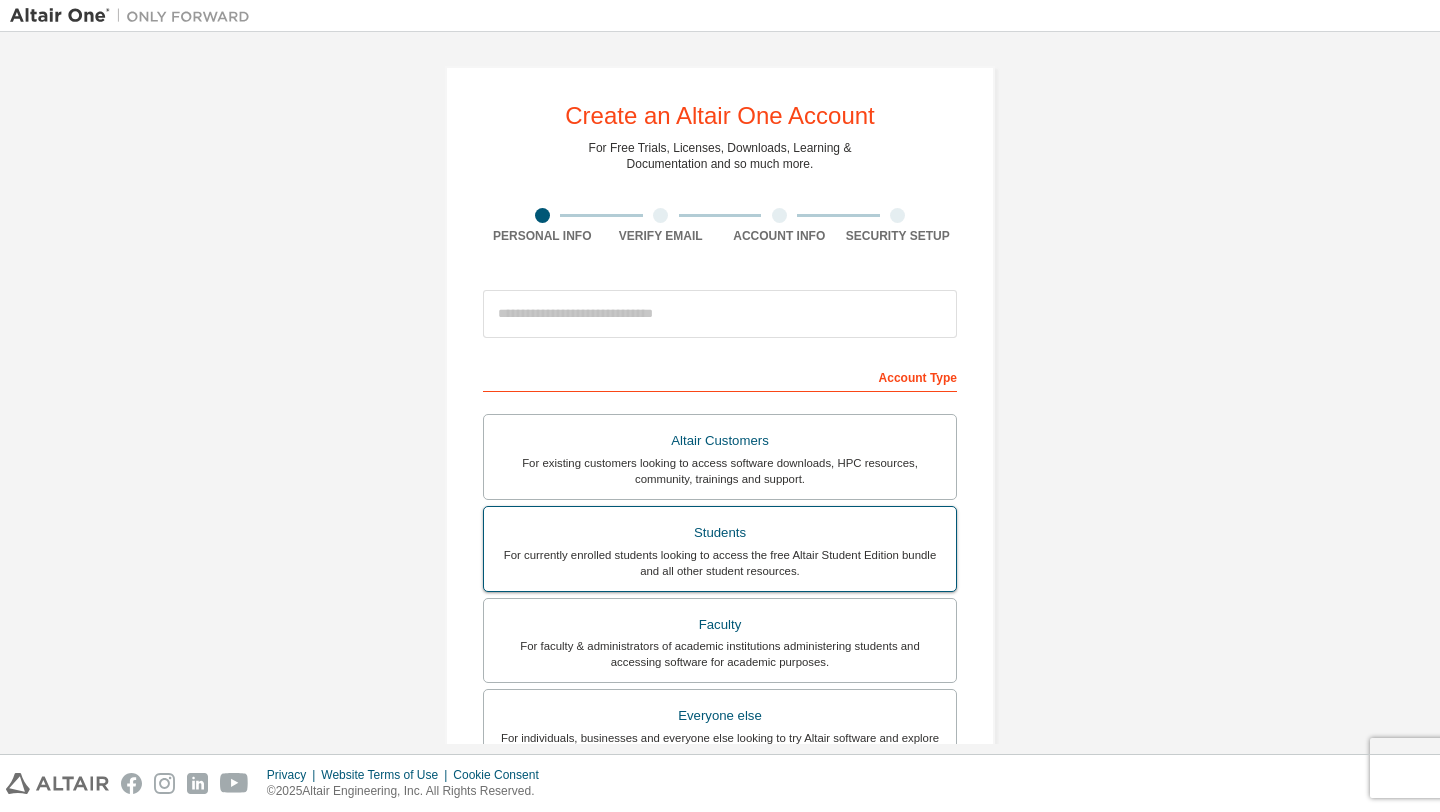 click on "Students" at bounding box center [720, 533] 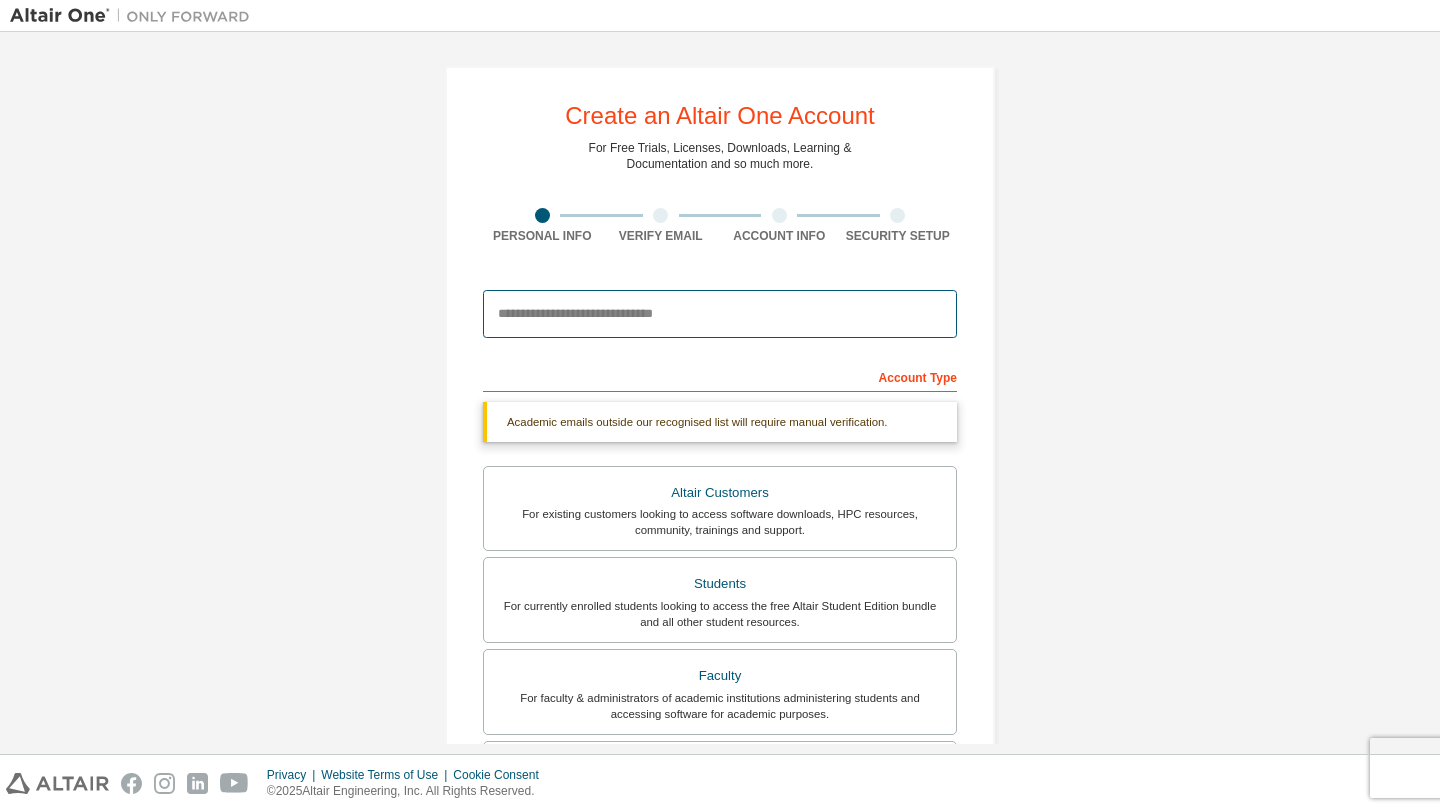 click at bounding box center (720, 314) 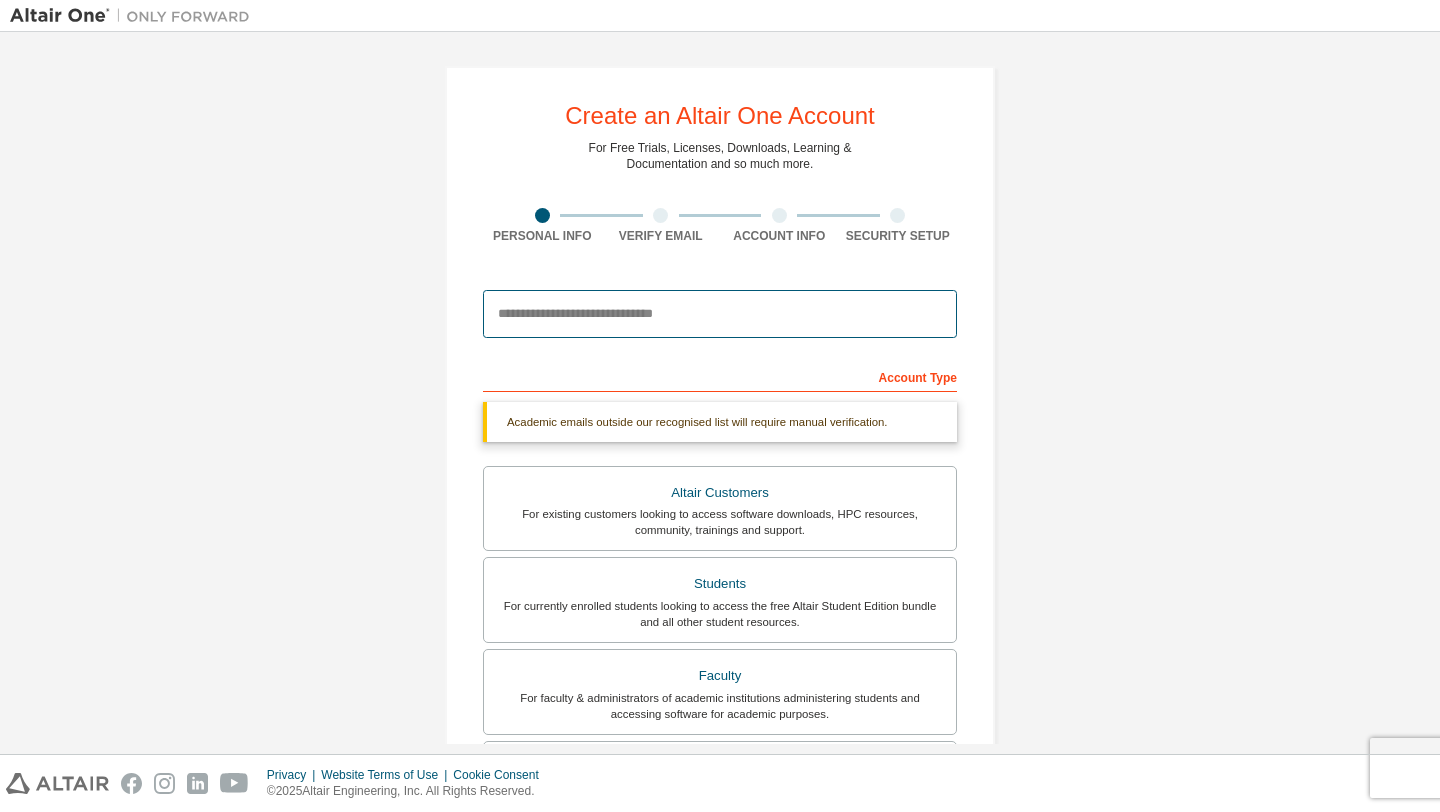 type on "**********" 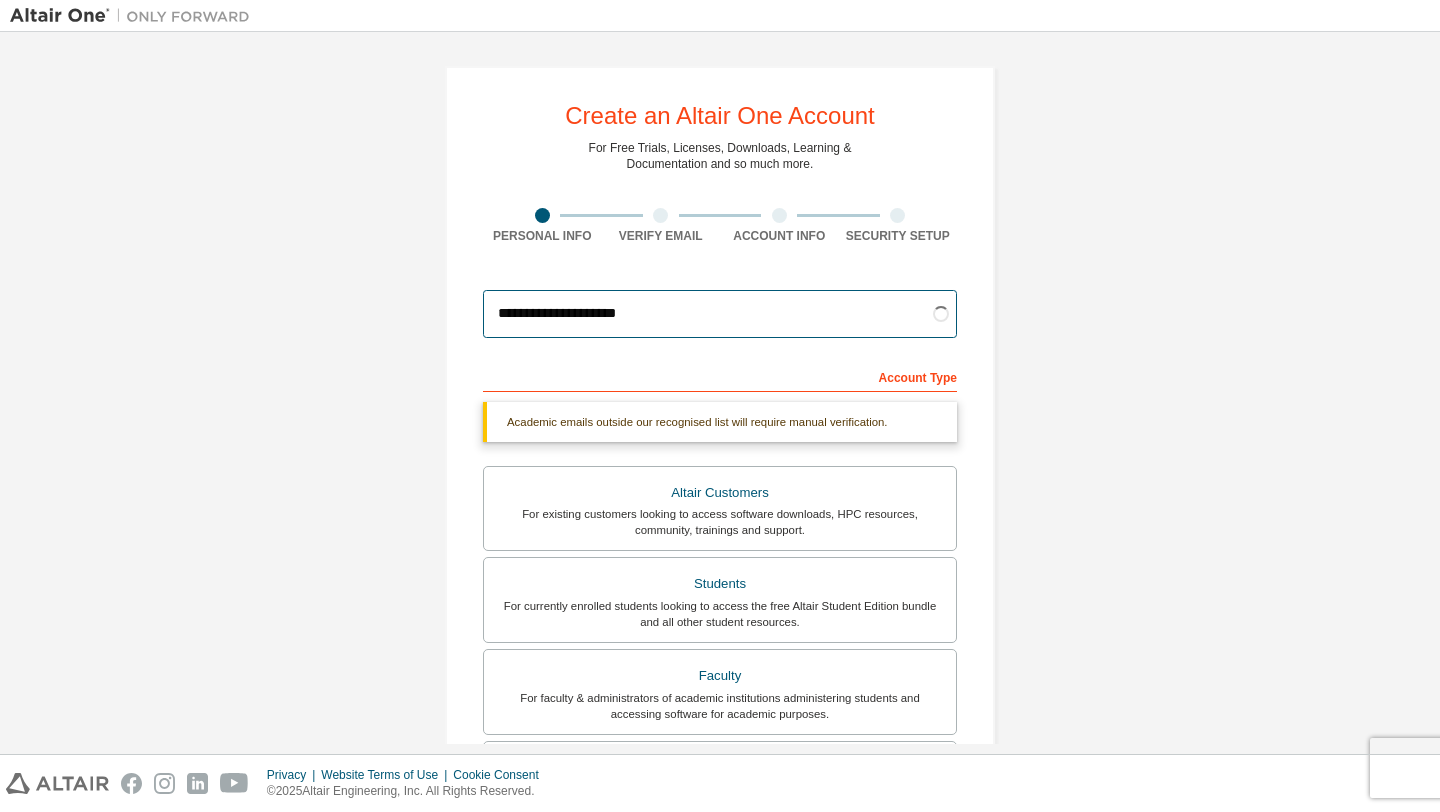 click on "**********" at bounding box center (720, 314) 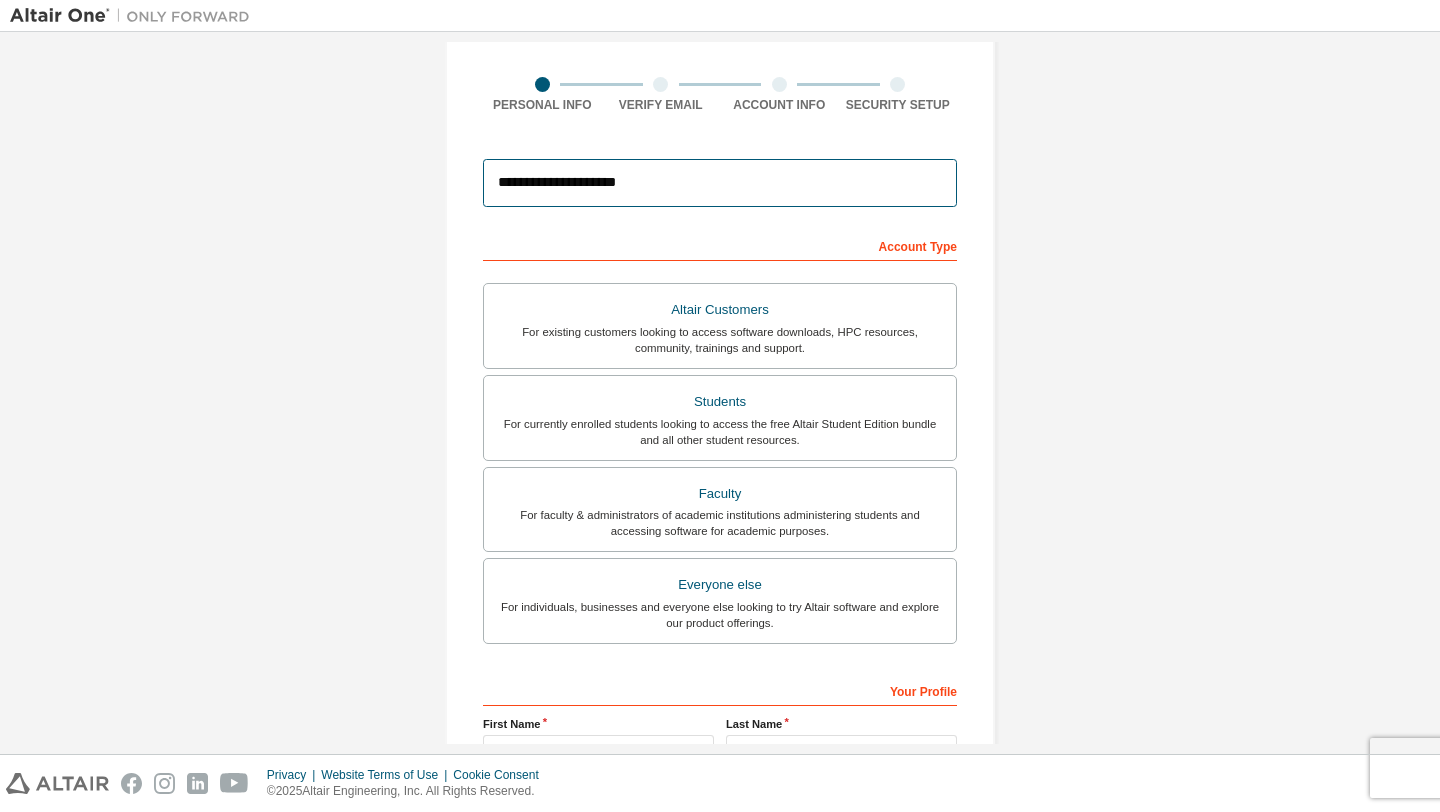scroll, scrollTop: 105, scrollLeft: 0, axis: vertical 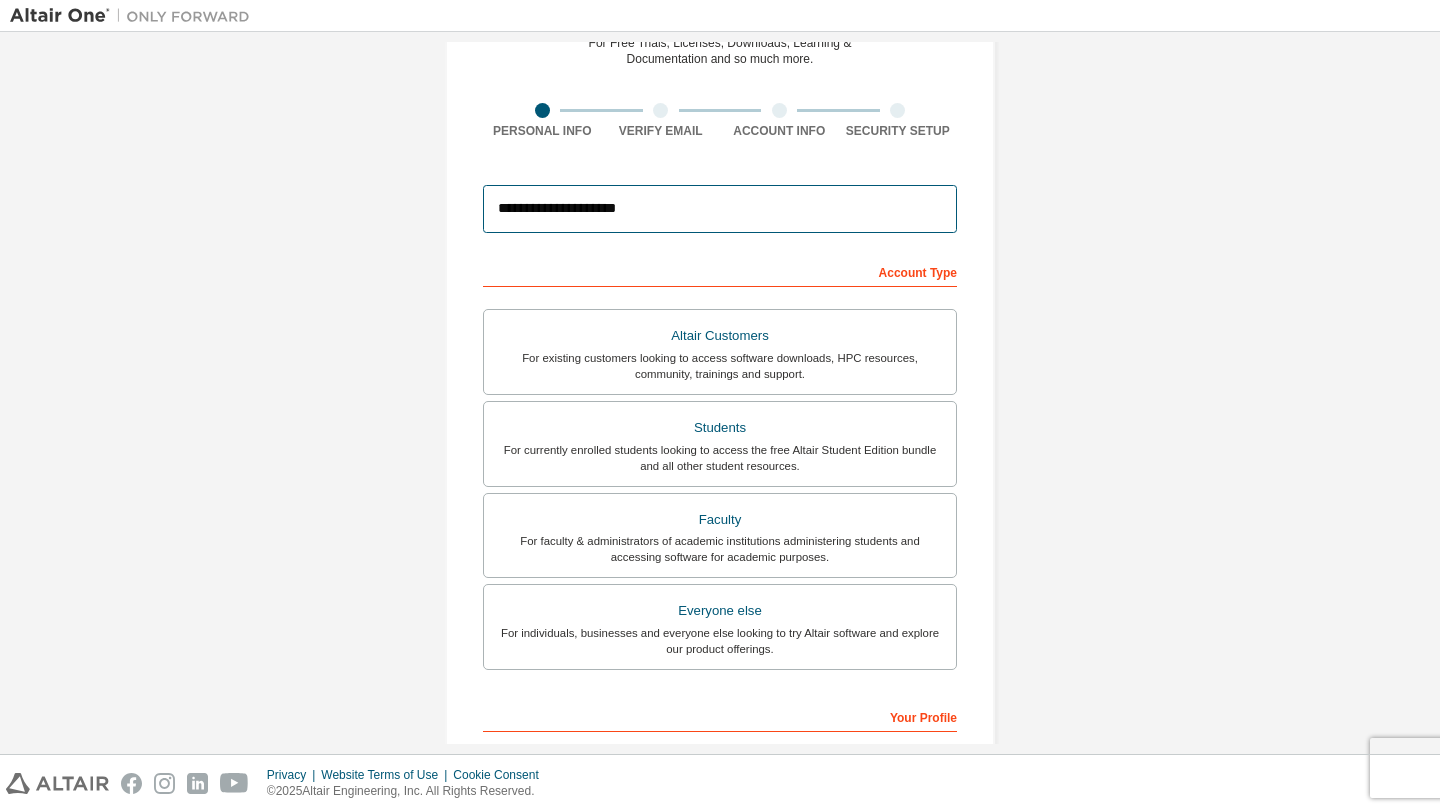 click on "**********" at bounding box center (720, 209) 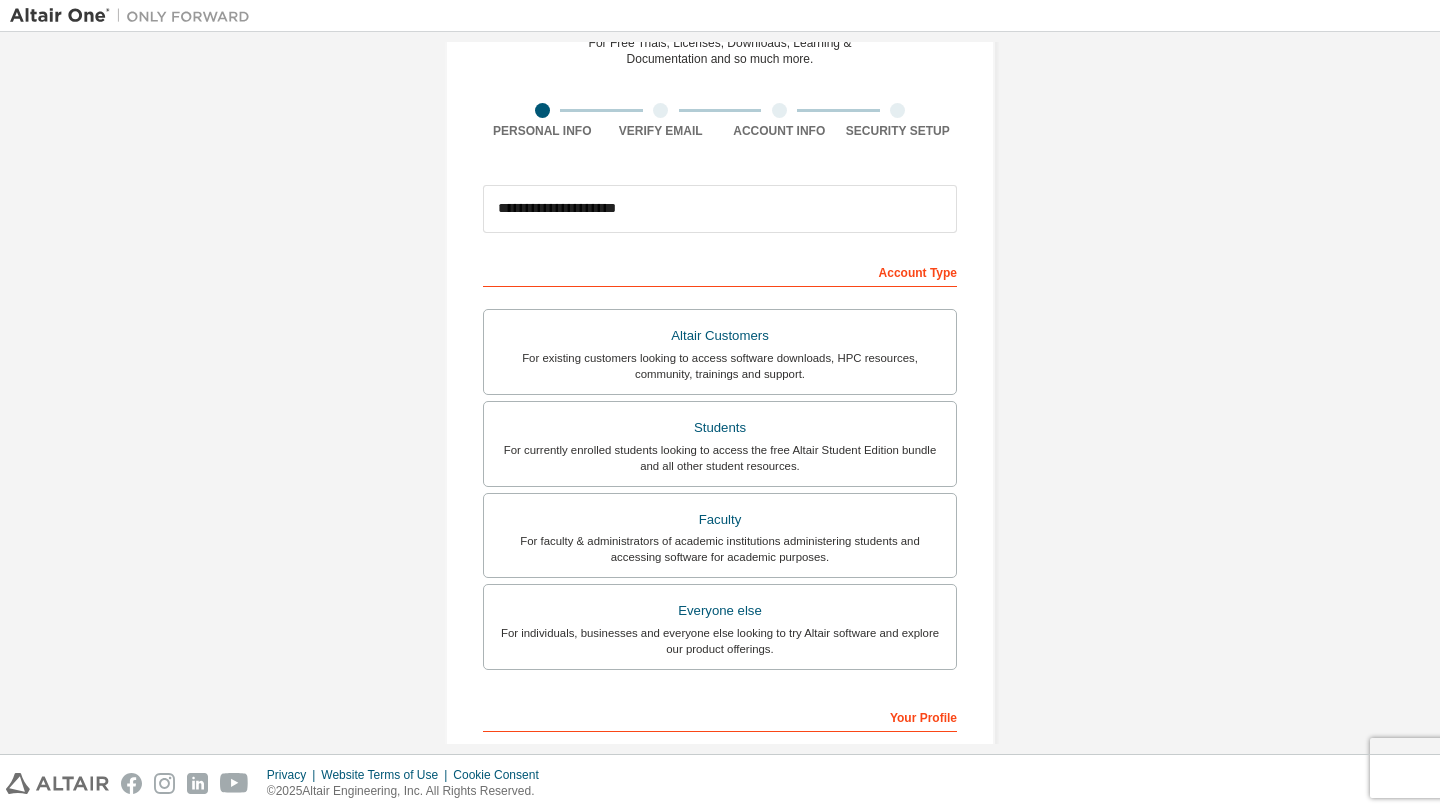click on "**********" at bounding box center [720, 466] 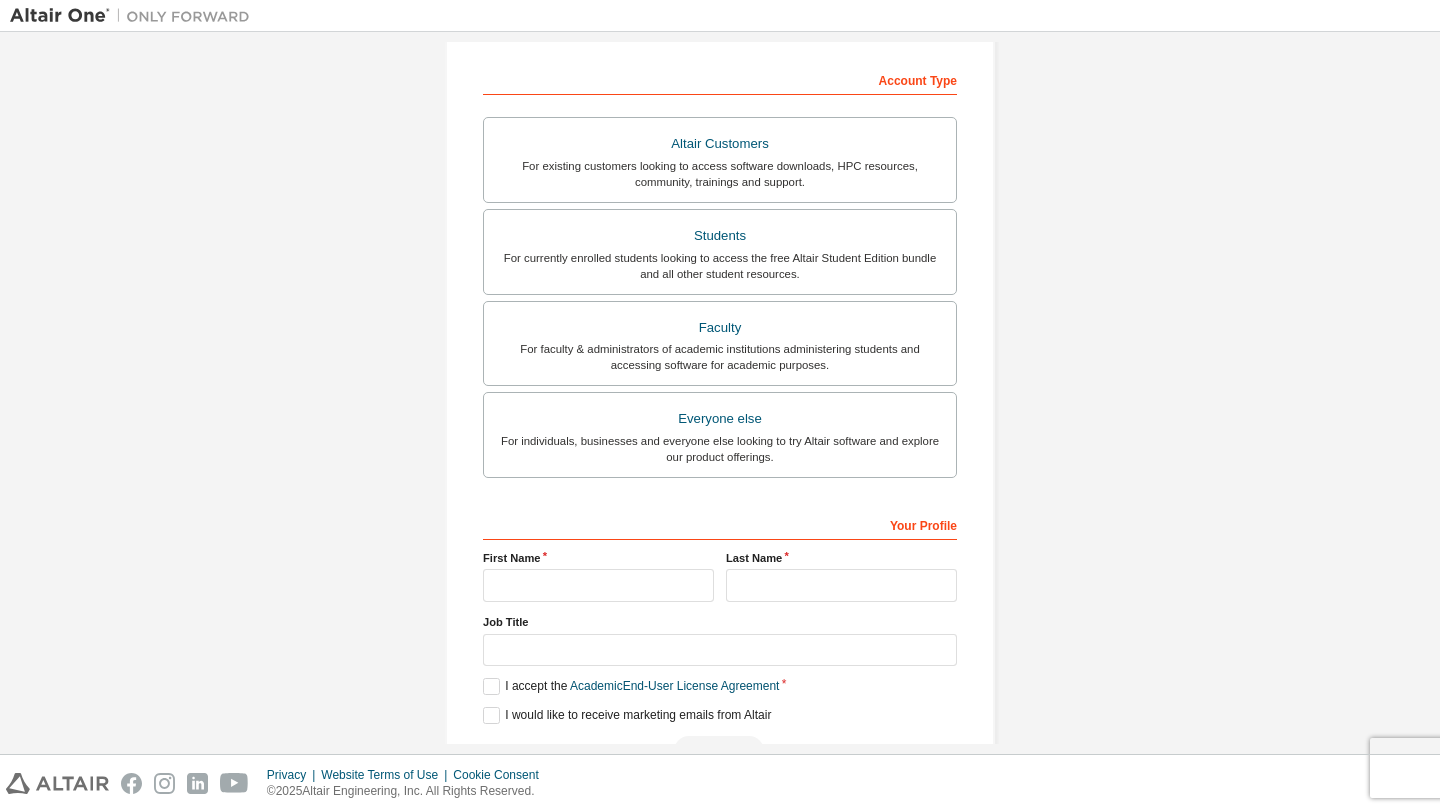 scroll, scrollTop: 357, scrollLeft: 0, axis: vertical 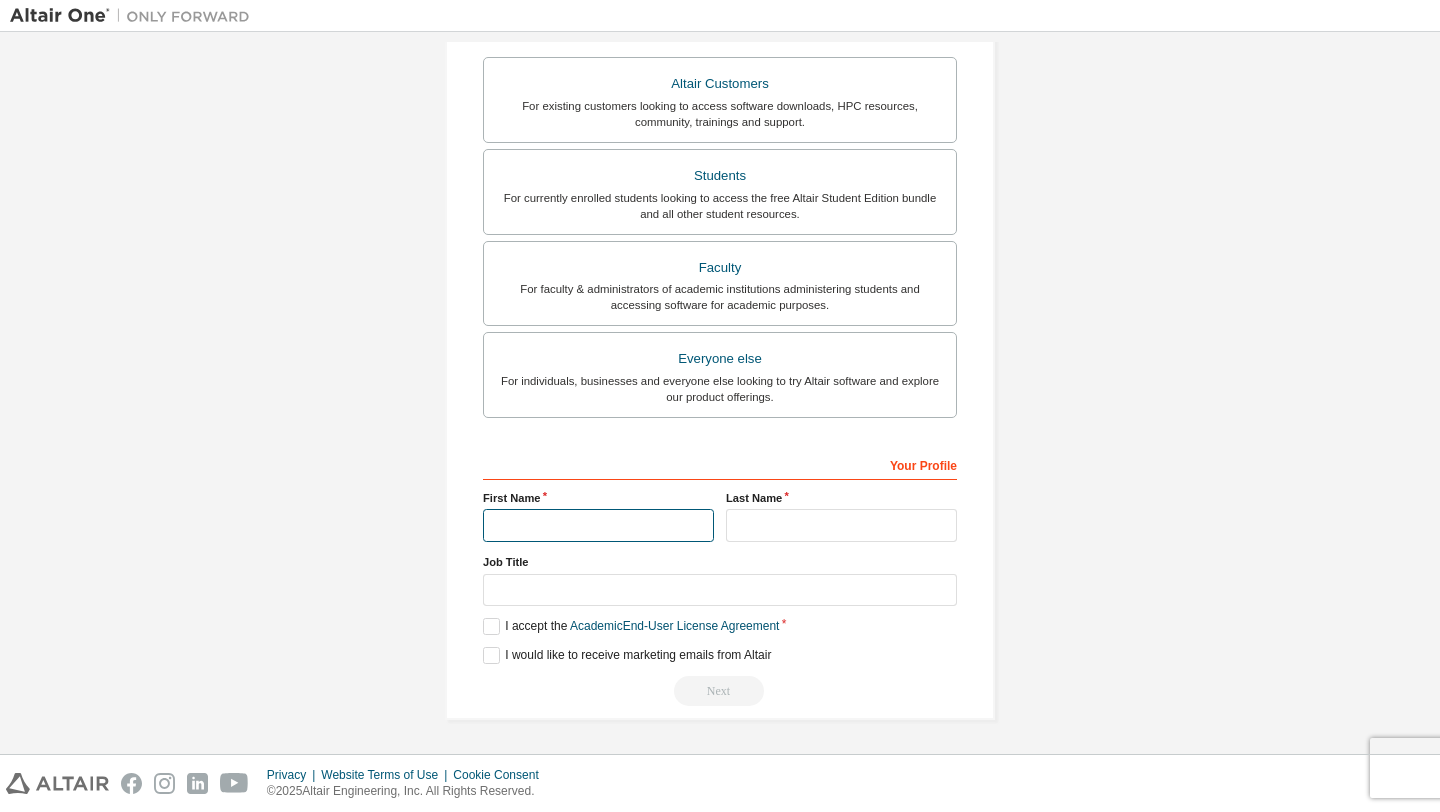 click at bounding box center (598, 525) 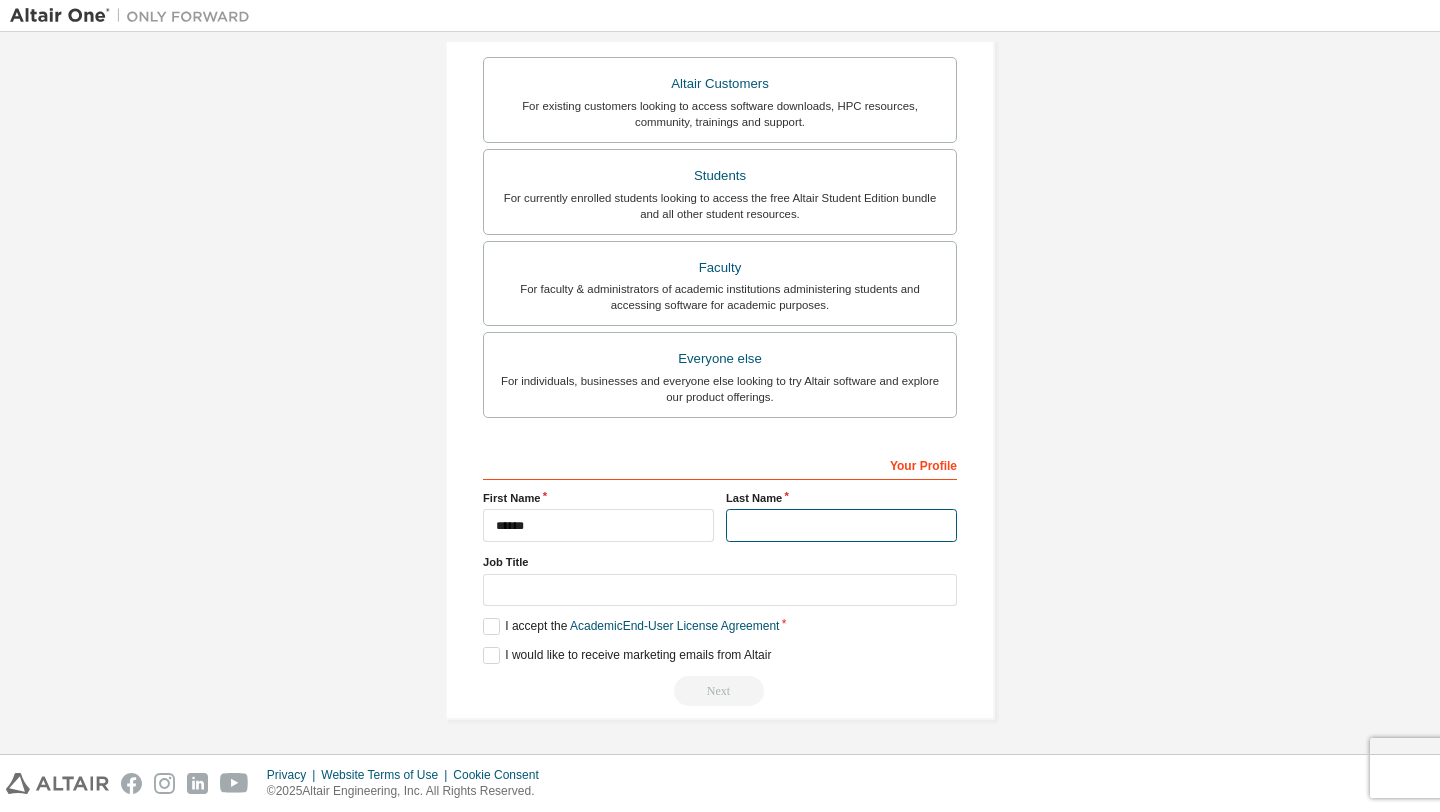 click at bounding box center (841, 525) 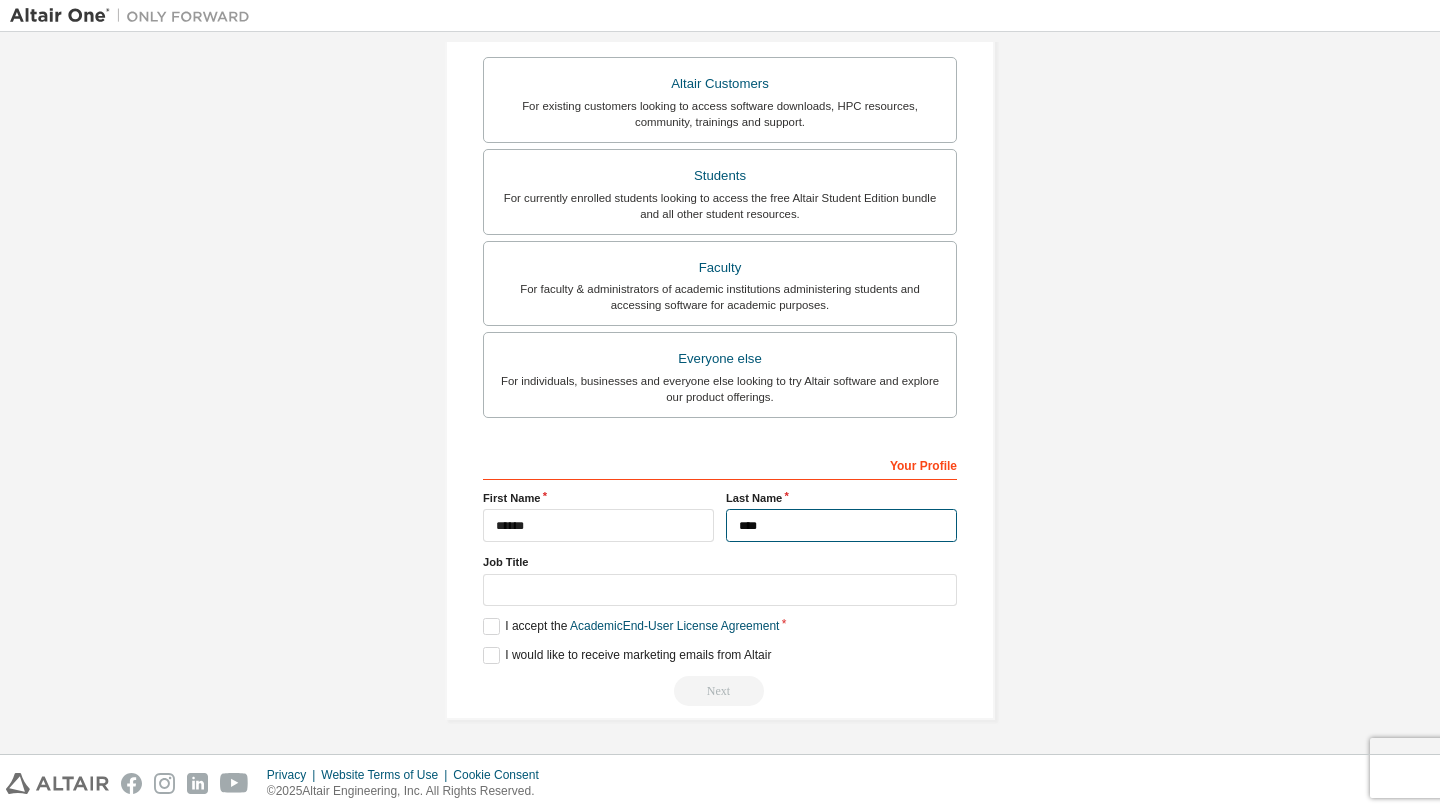 type on "****" 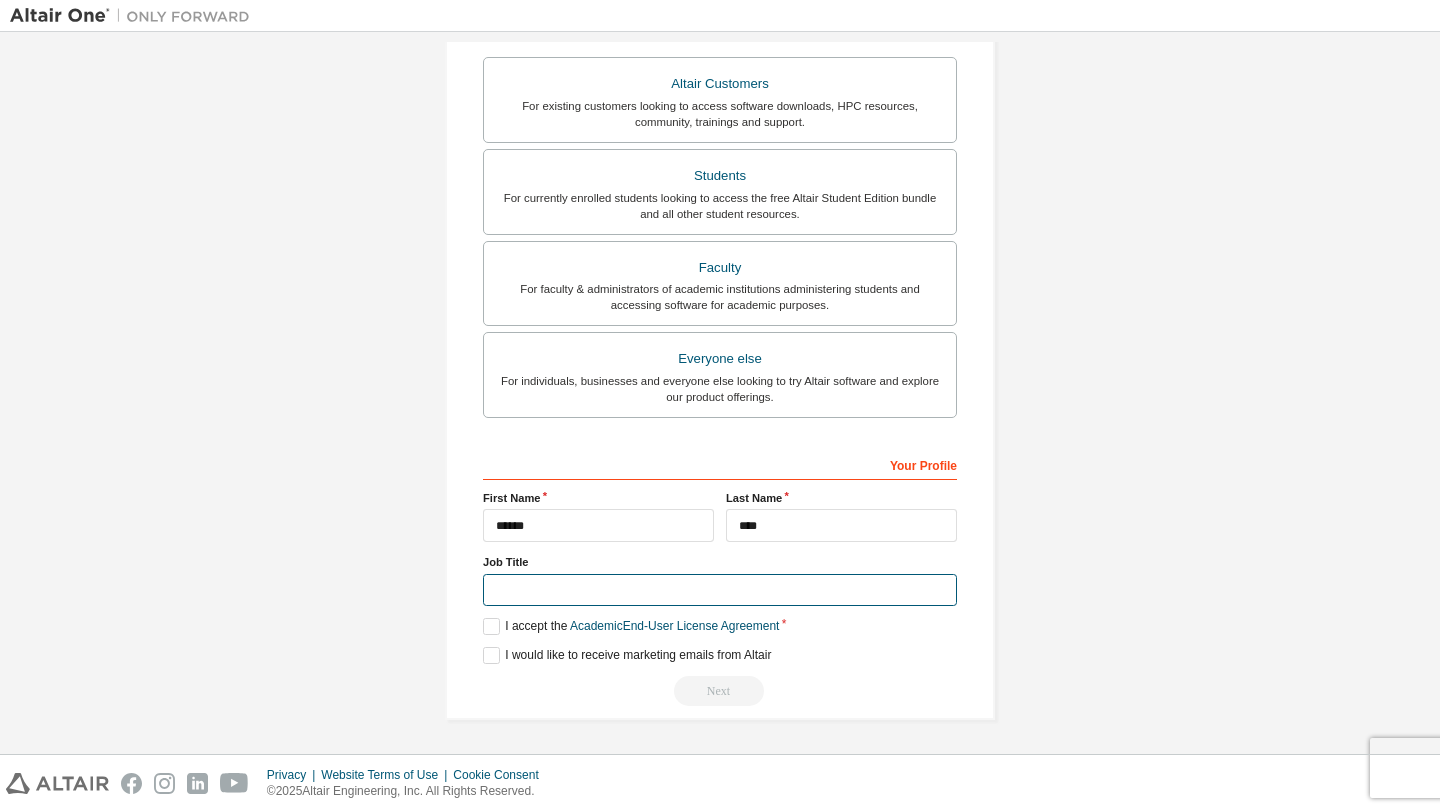 click at bounding box center (720, 590) 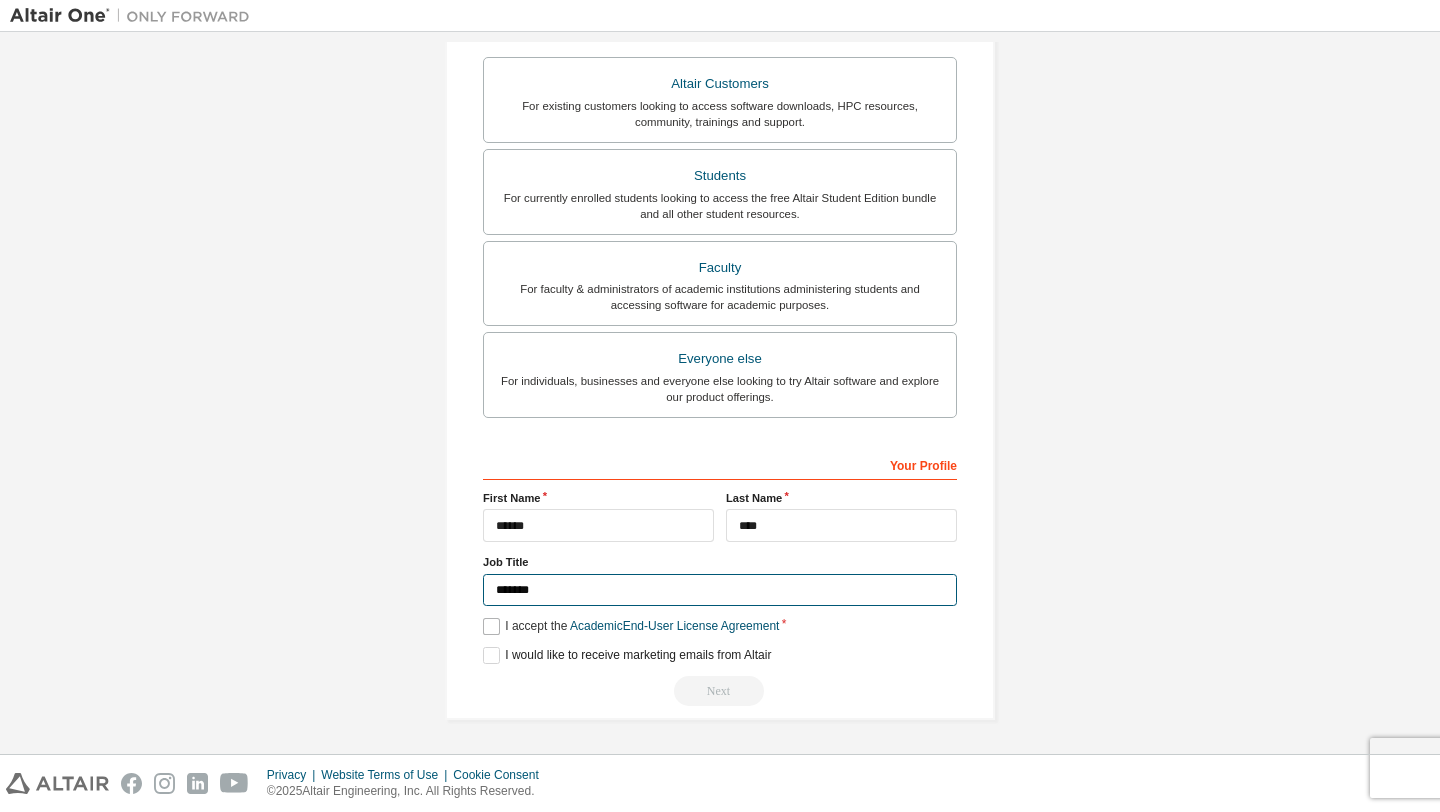 type on "*******" 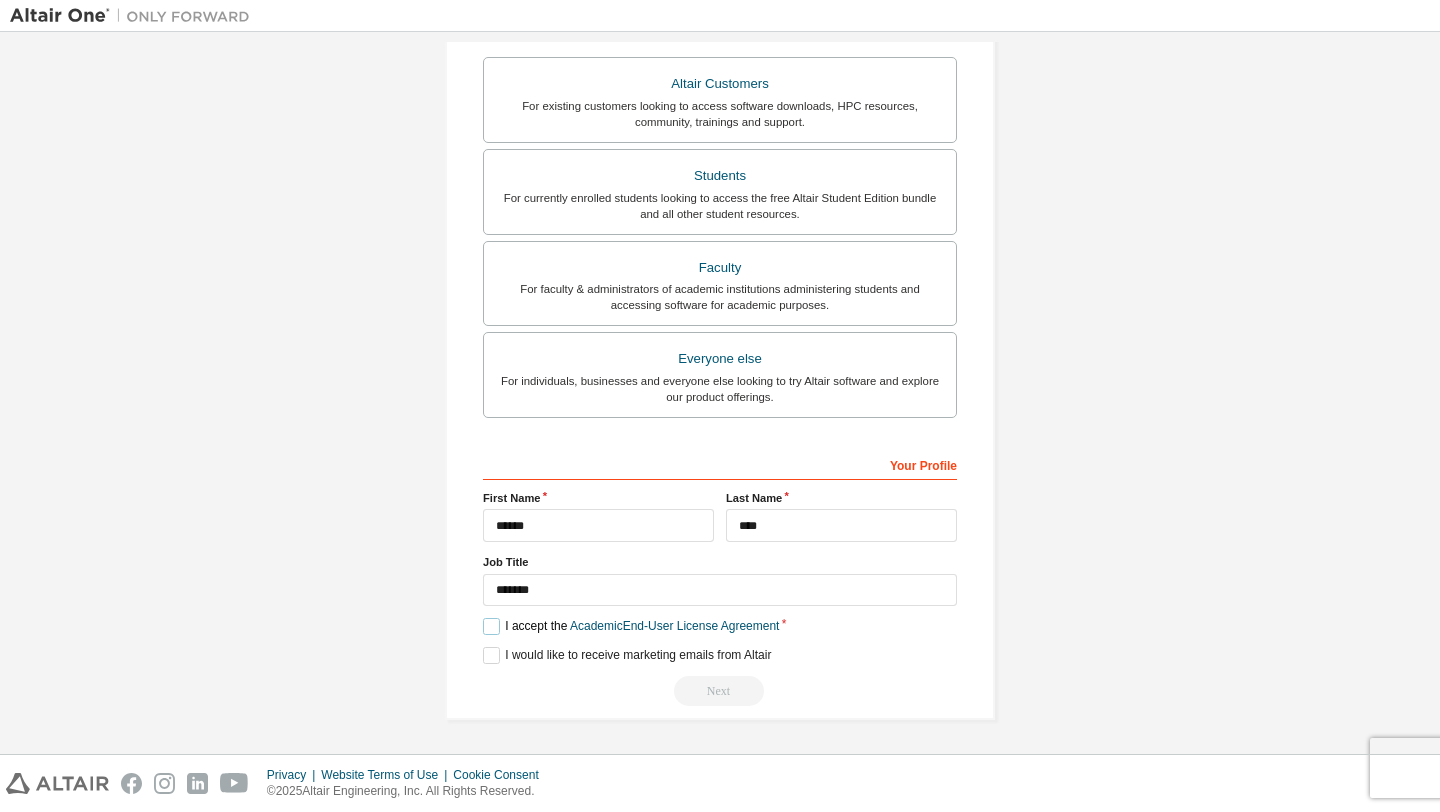 click on "I accept the   Academic   End-User License Agreement" at bounding box center (631, 626) 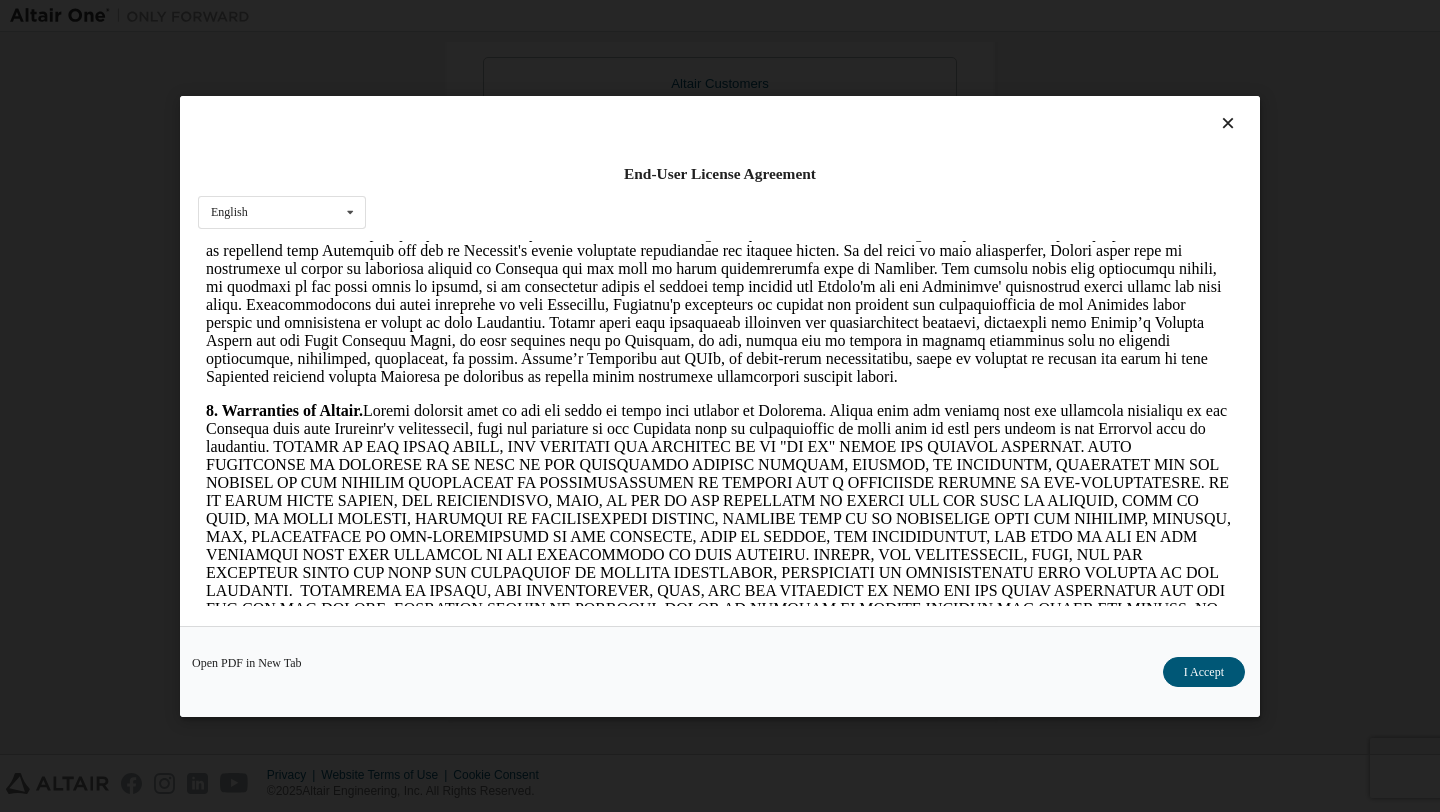 scroll, scrollTop: 2116, scrollLeft: 0, axis: vertical 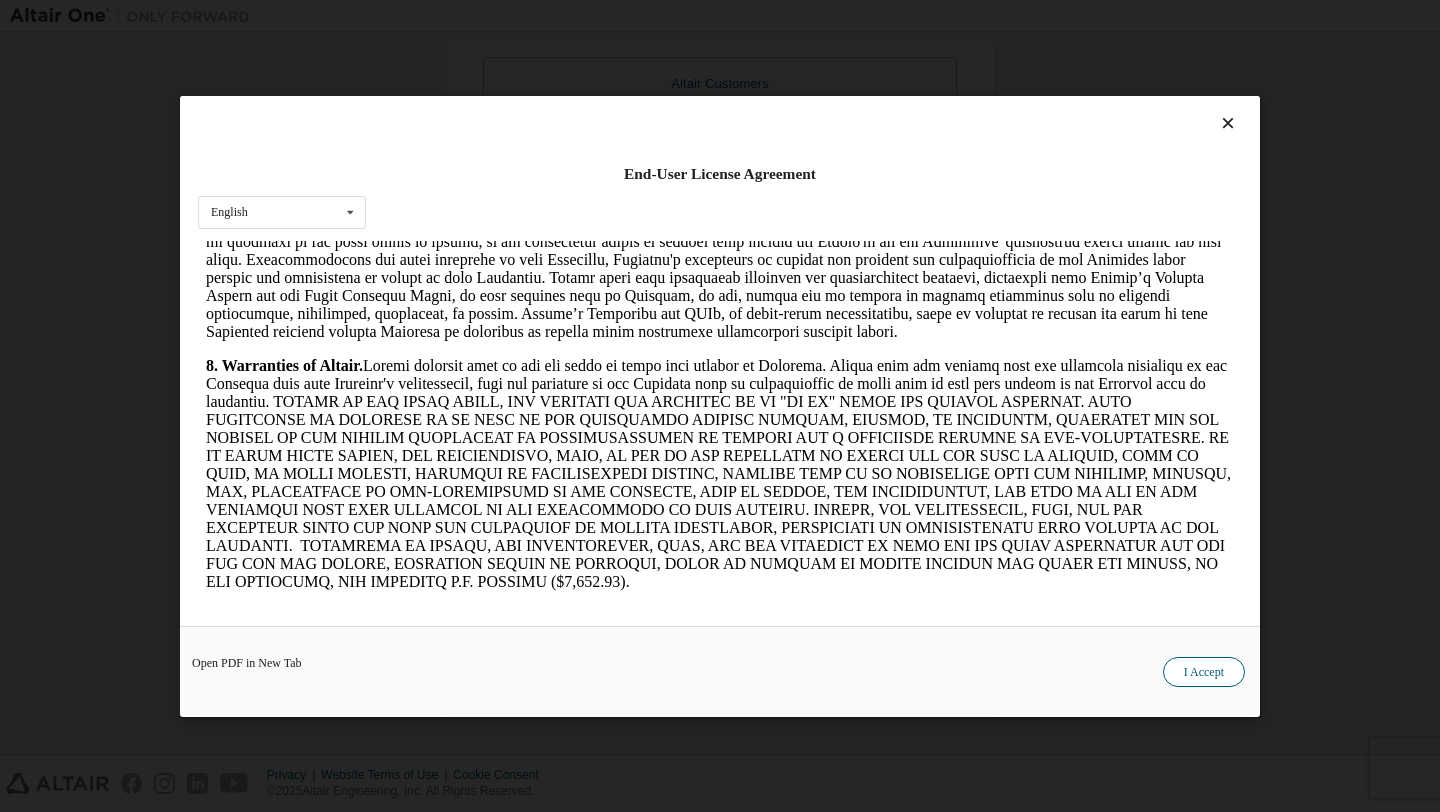 click on "I Accept" at bounding box center (1204, 671) 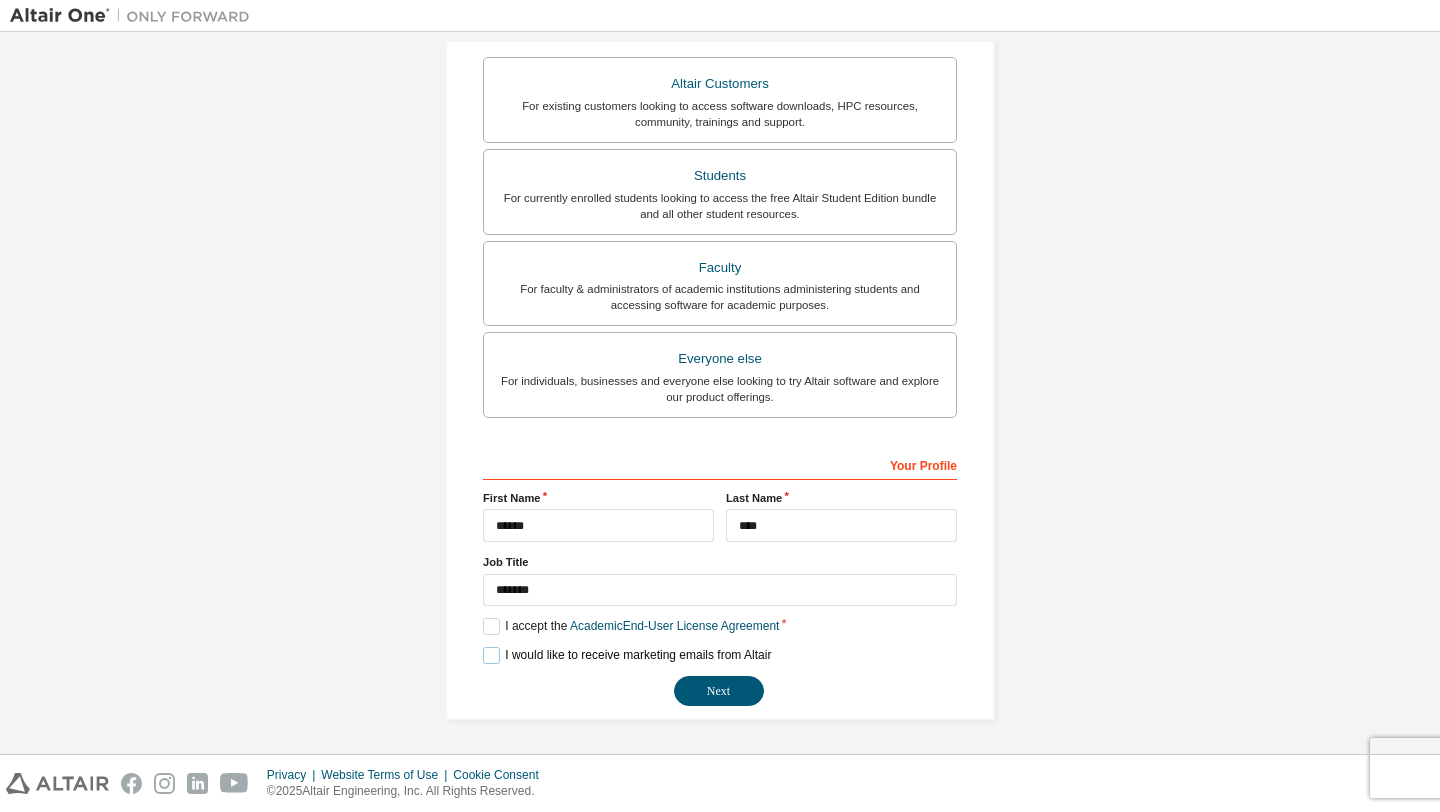 click on "I would like to receive marketing emails from Altair" at bounding box center [627, 655] 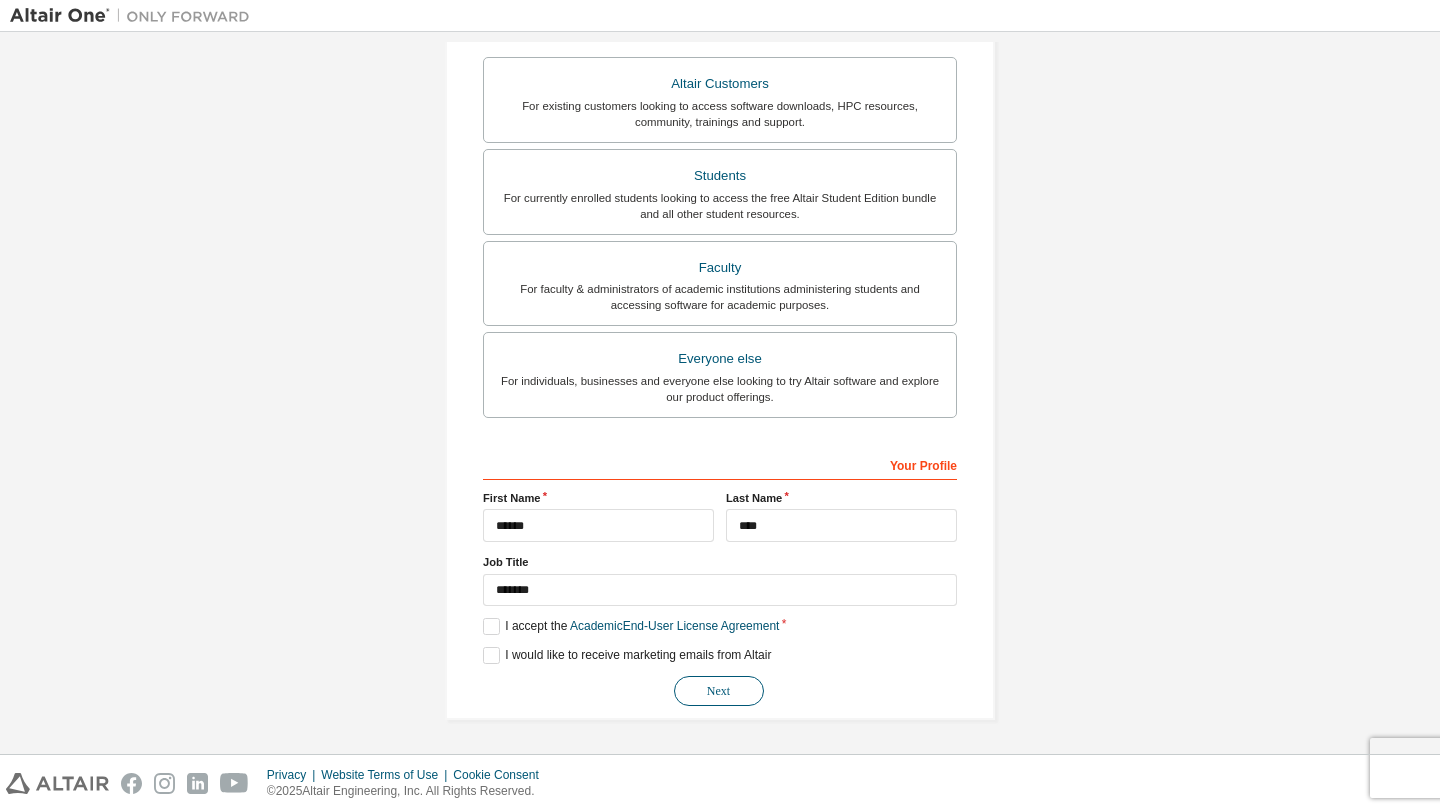 click on "Next" at bounding box center (719, 691) 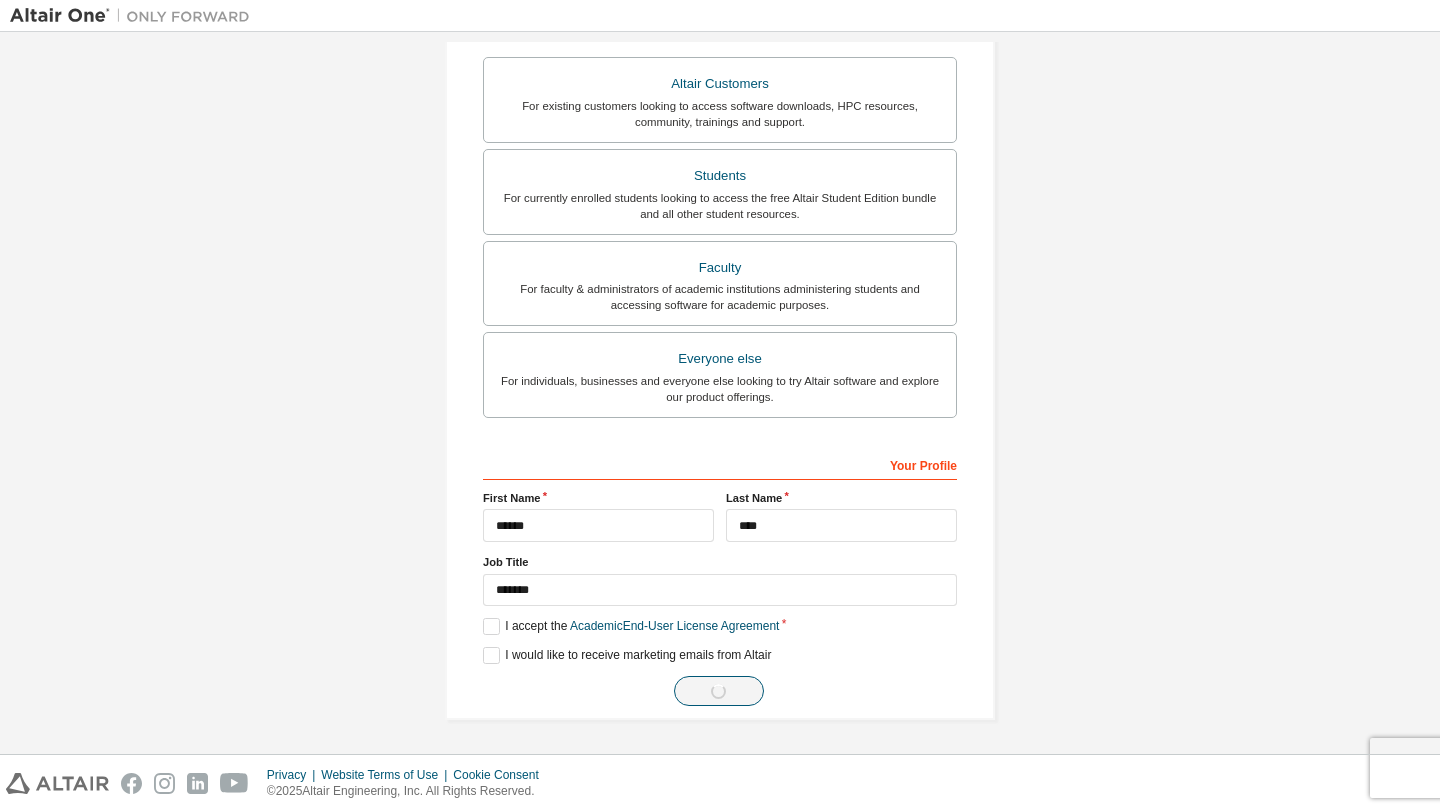 scroll, scrollTop: 0, scrollLeft: 0, axis: both 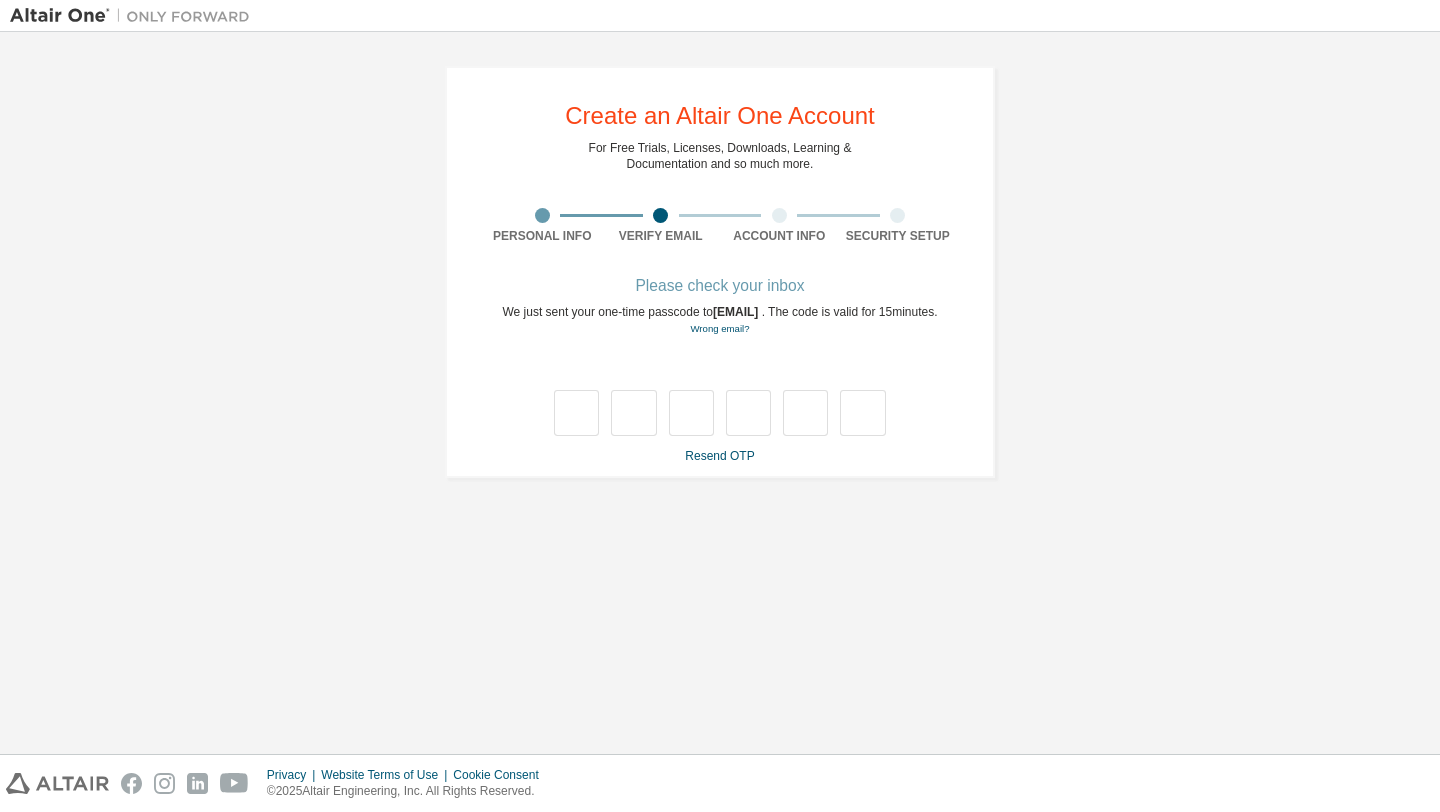 type on "*" 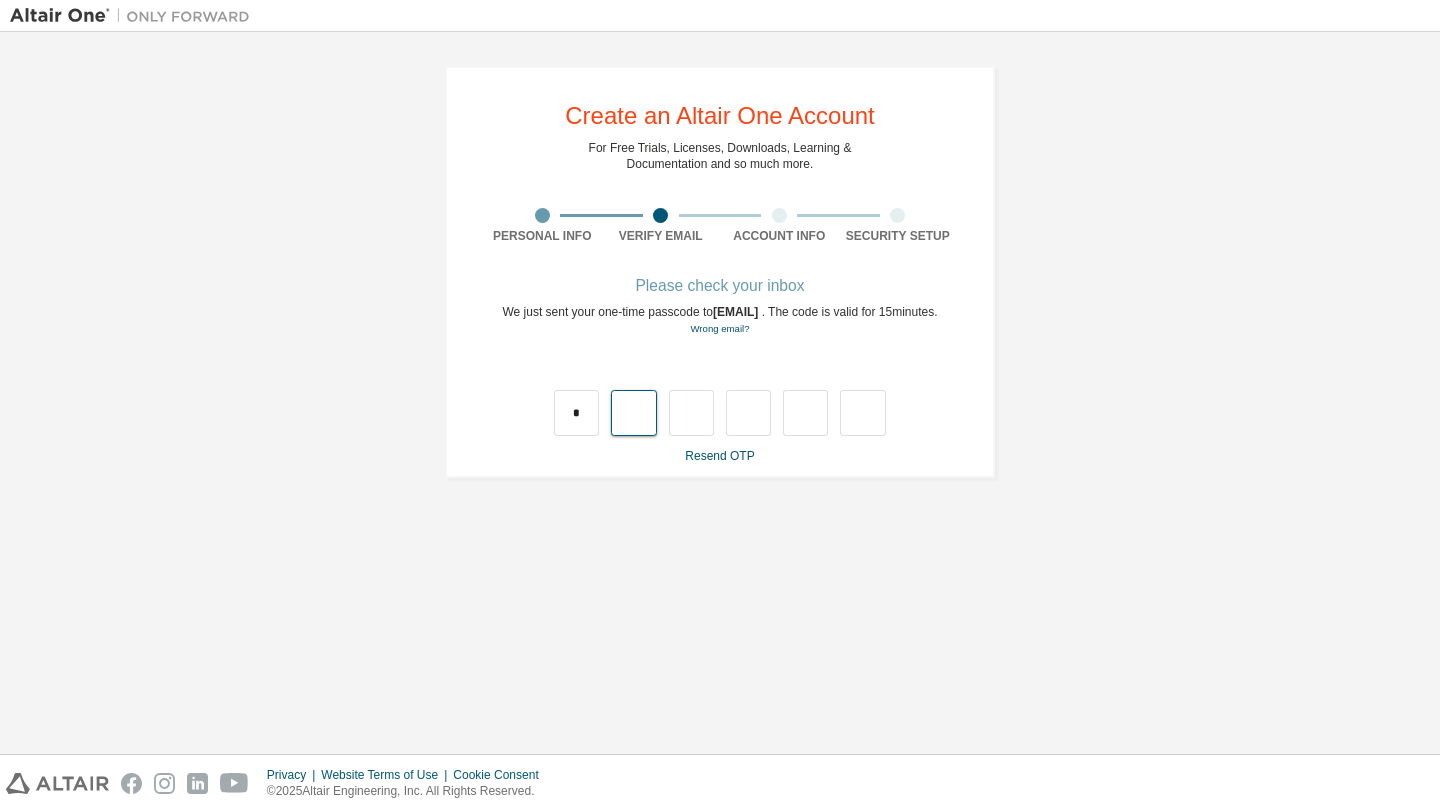 type on "*" 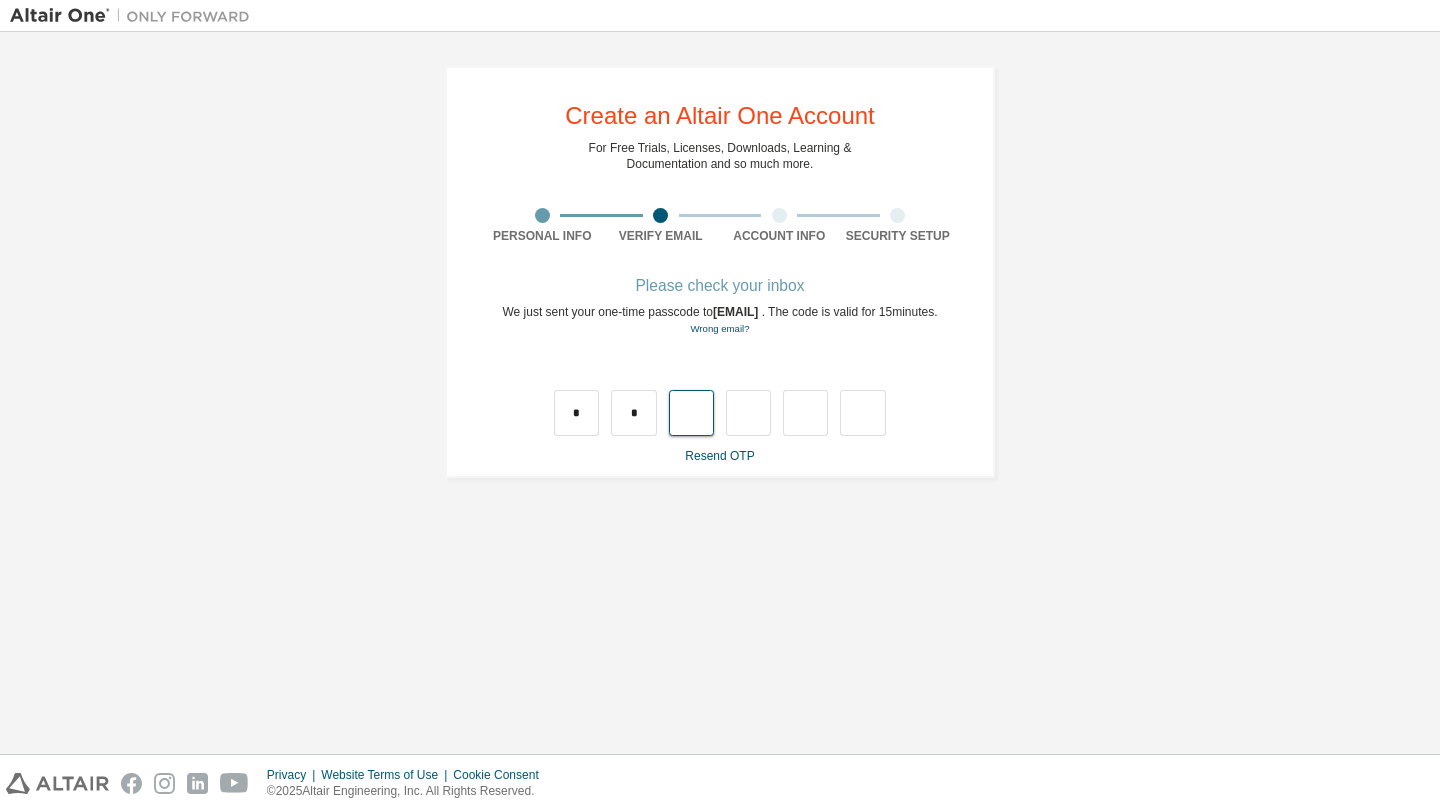 type on "*" 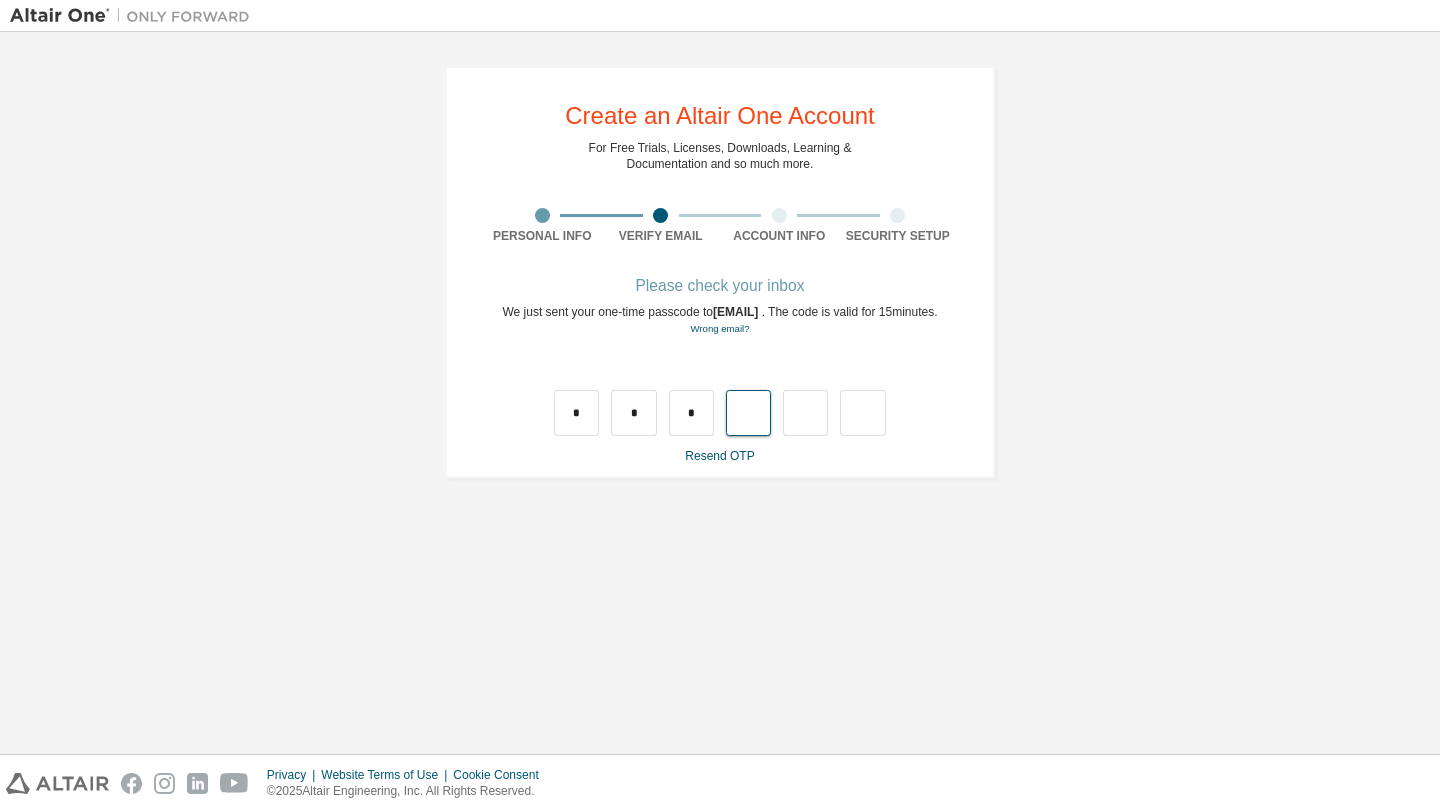 type on "*" 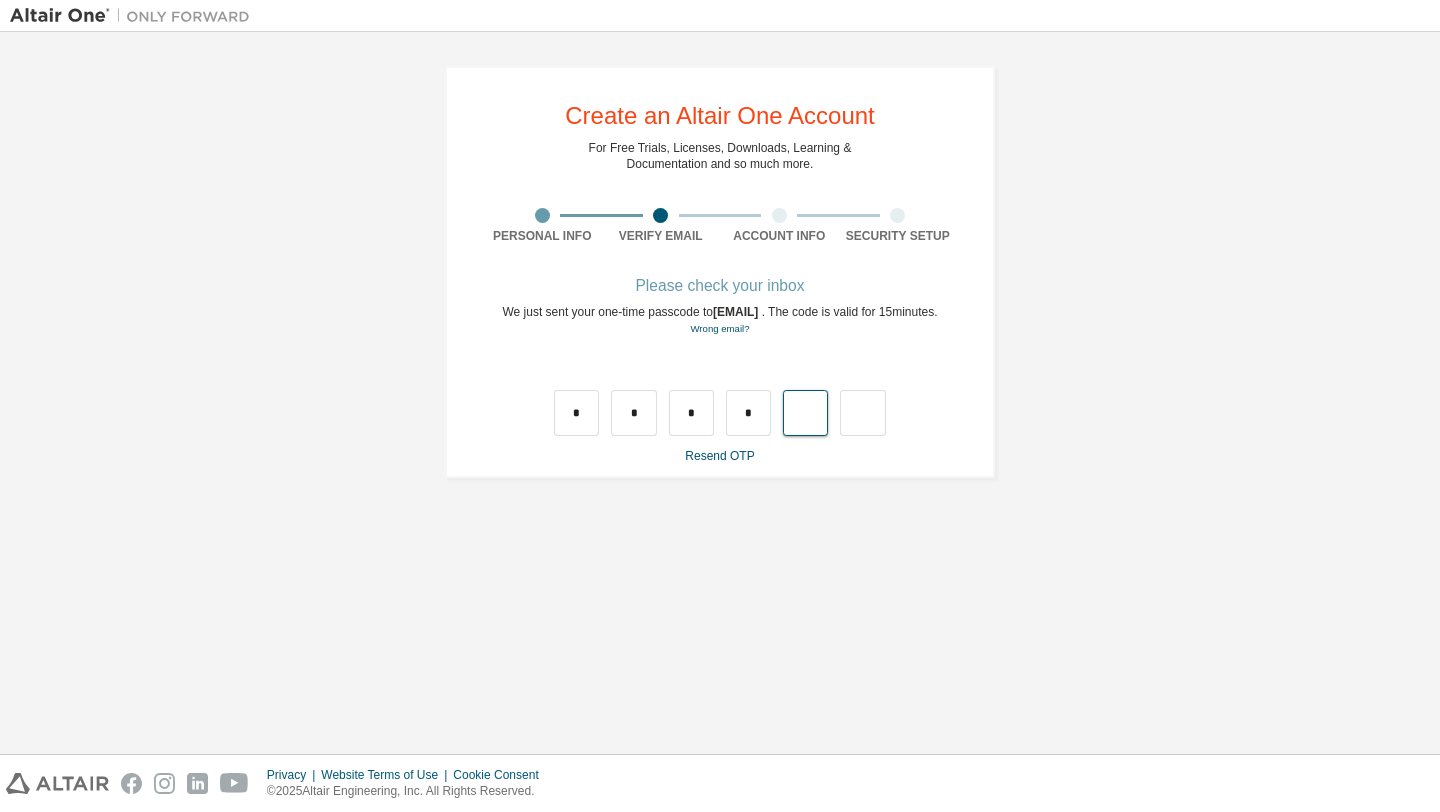 type on "*" 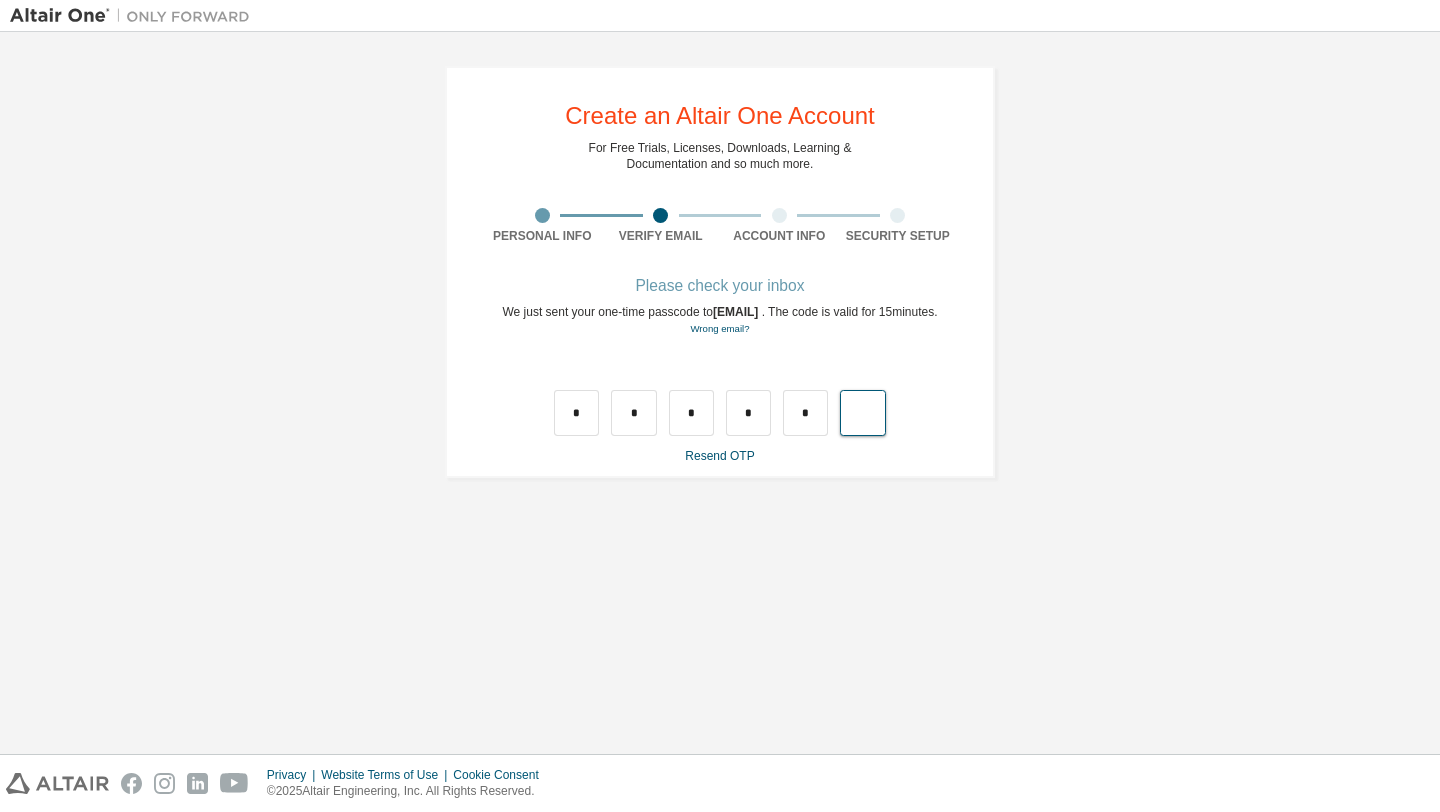 type on "*" 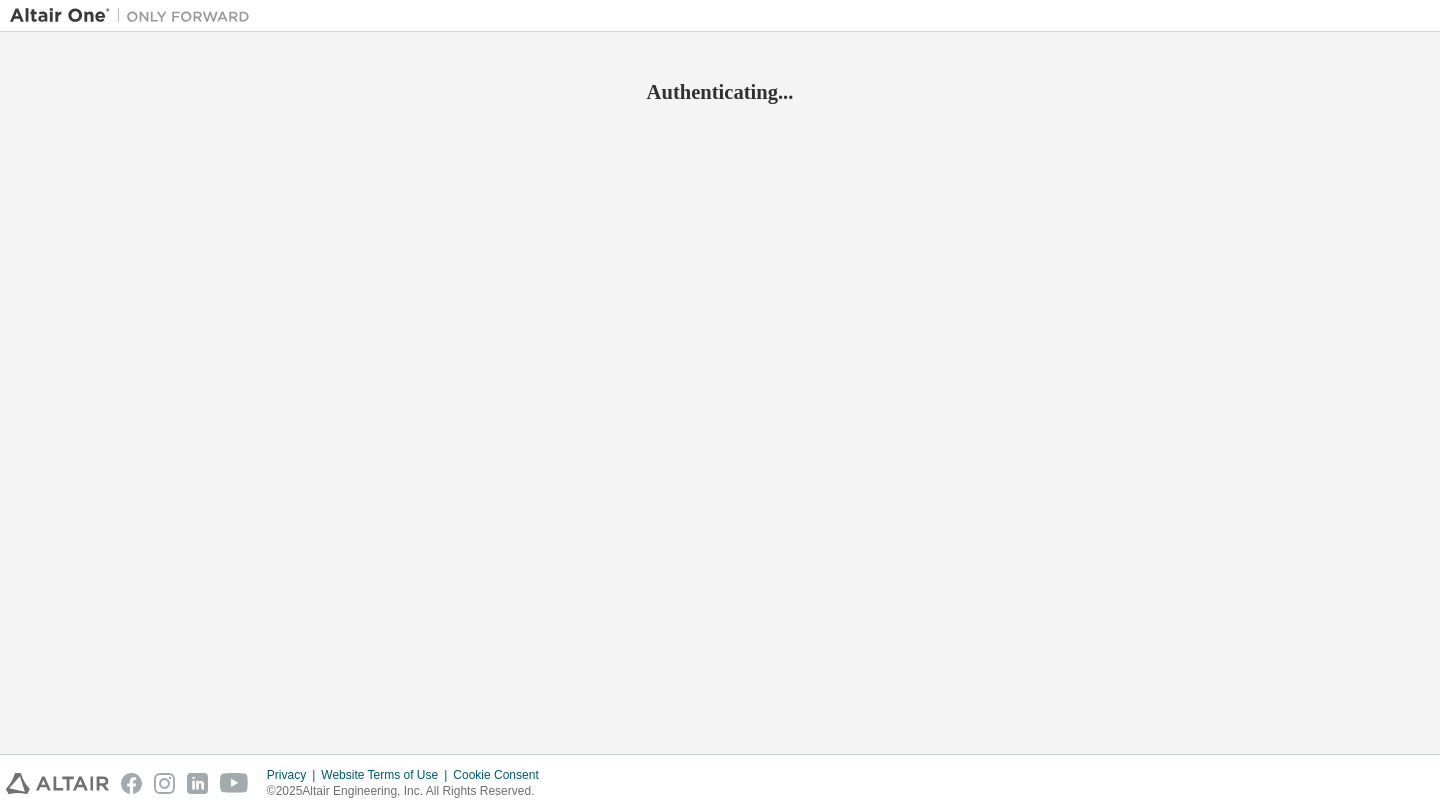 scroll, scrollTop: 0, scrollLeft: 0, axis: both 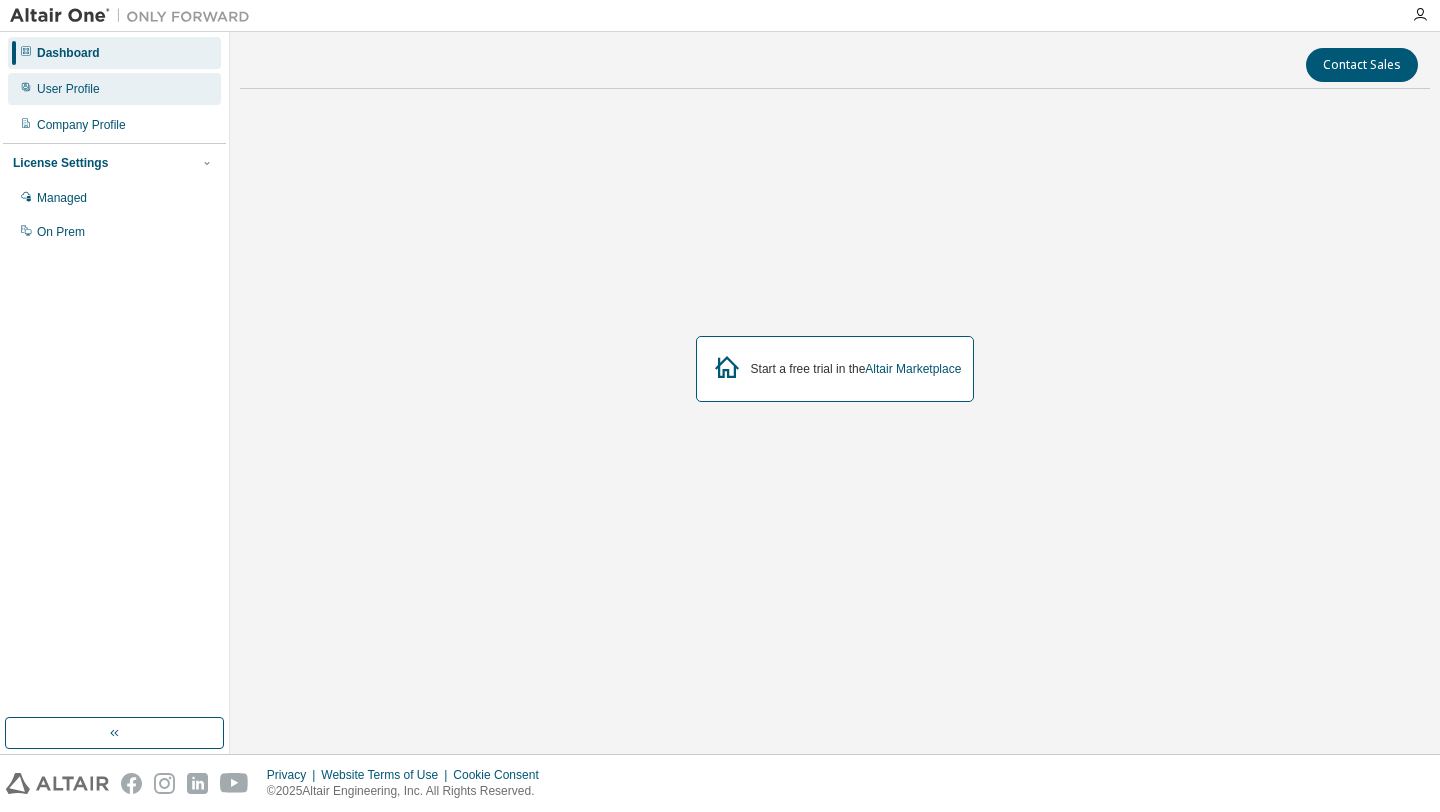 click on "User Profile" at bounding box center [114, 89] 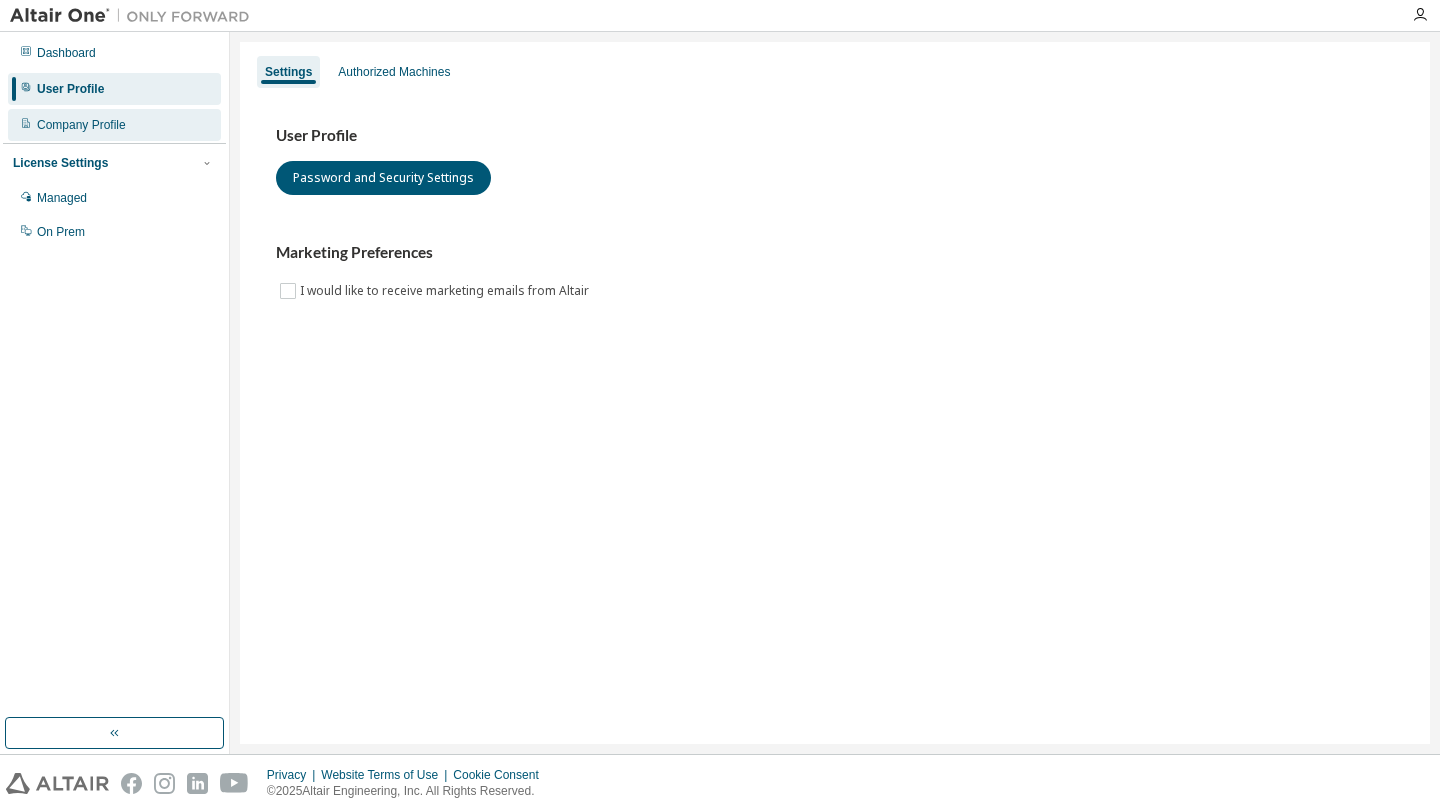 click on "Company Profile" at bounding box center (114, 125) 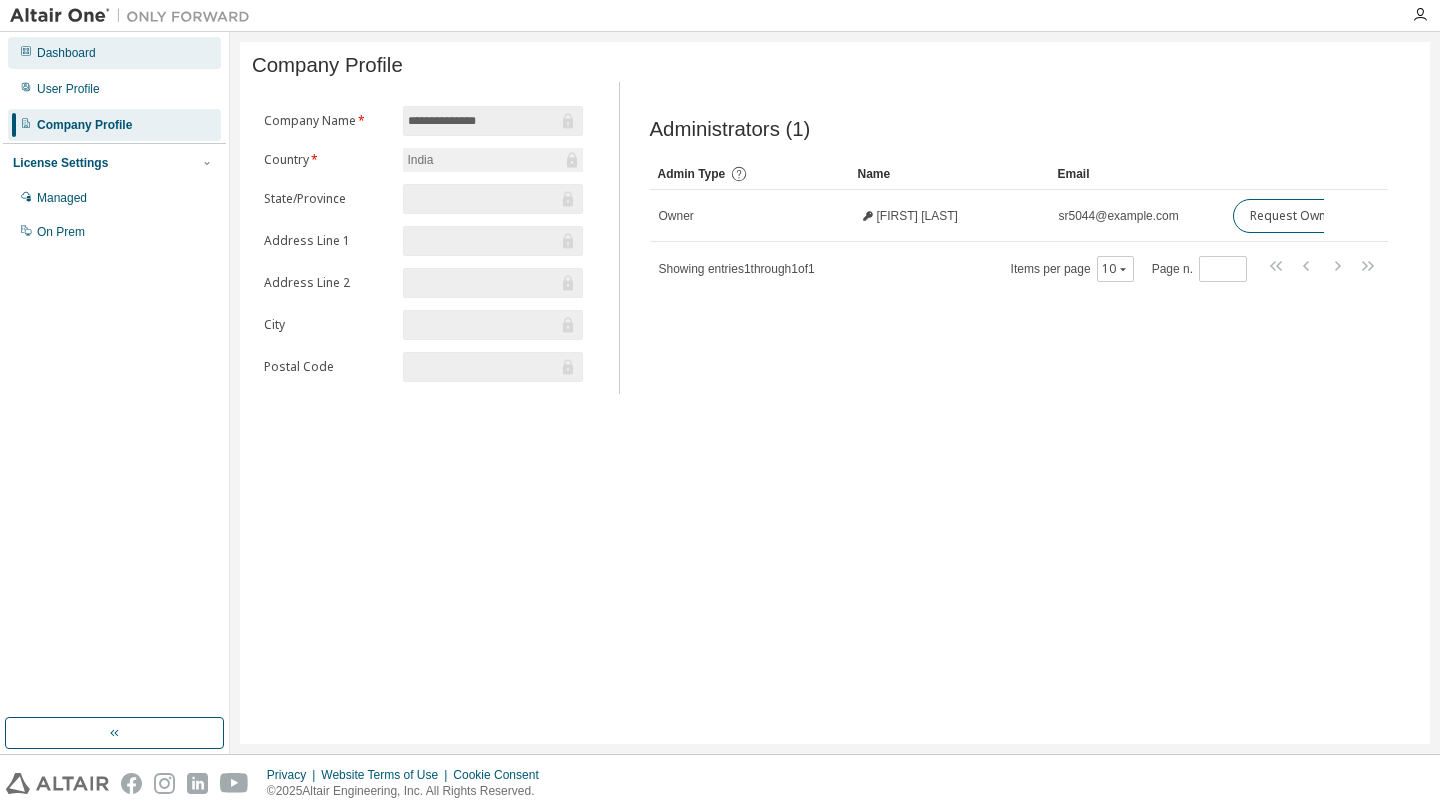 click on "Dashboard" at bounding box center [114, 53] 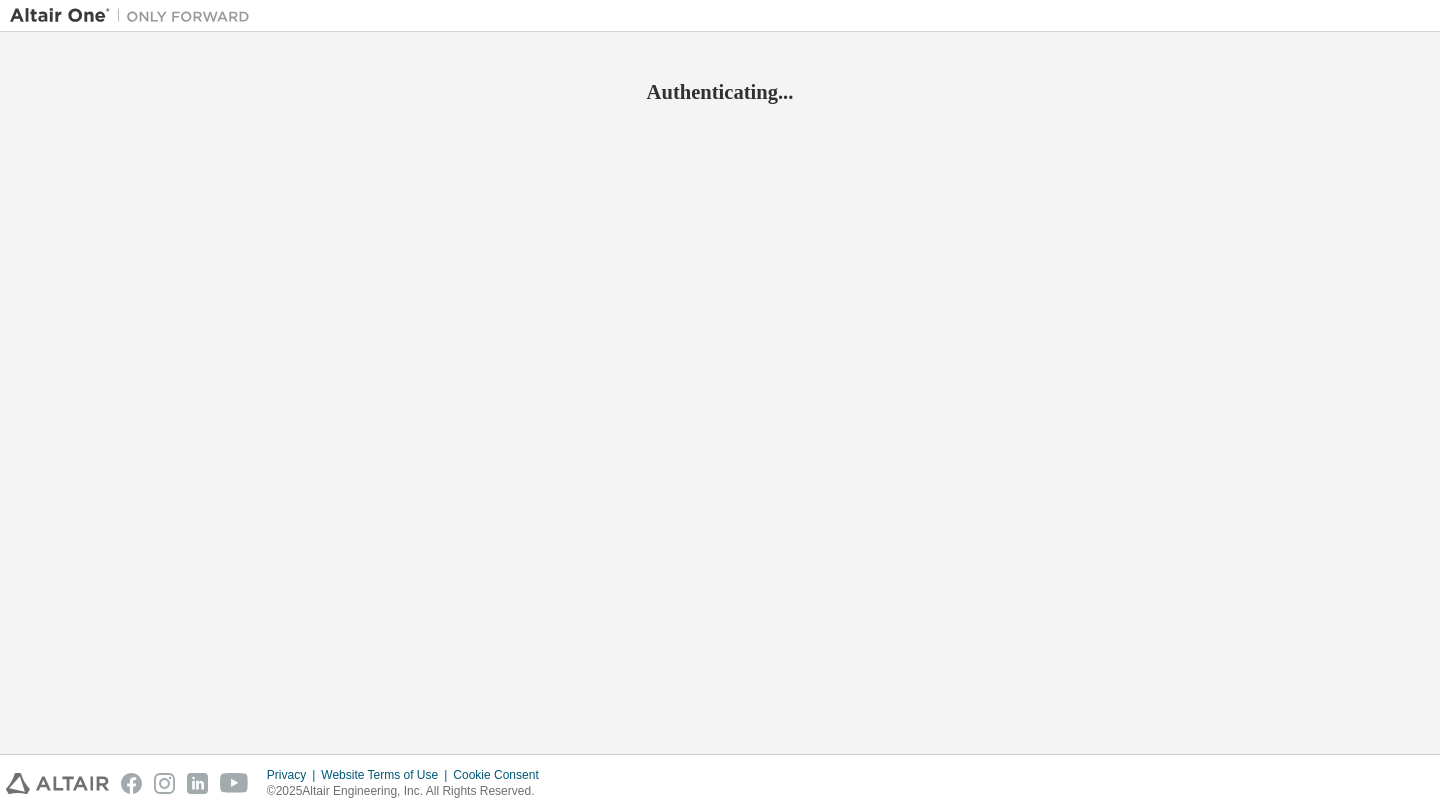 scroll, scrollTop: 0, scrollLeft: 0, axis: both 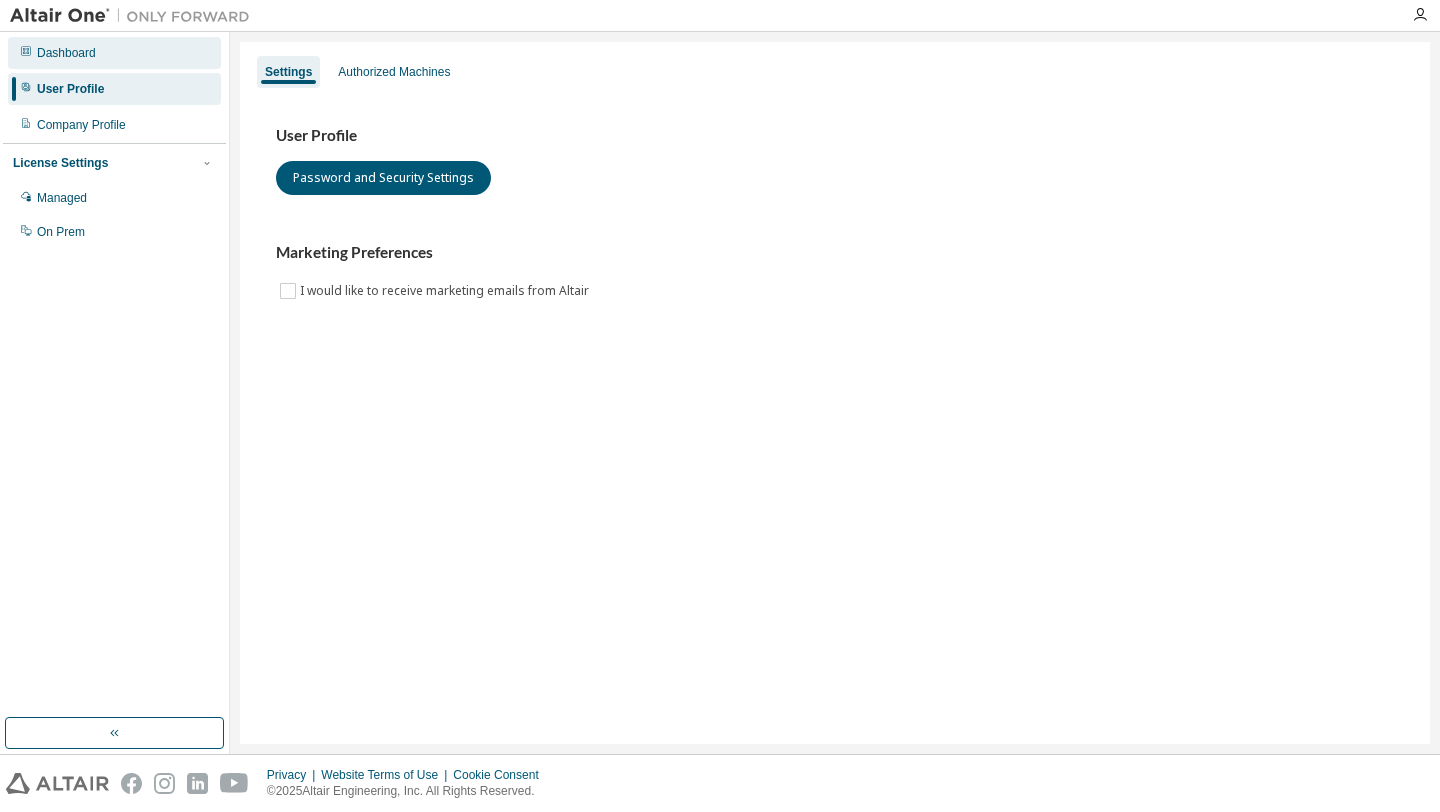 click on "Dashboard" at bounding box center [114, 53] 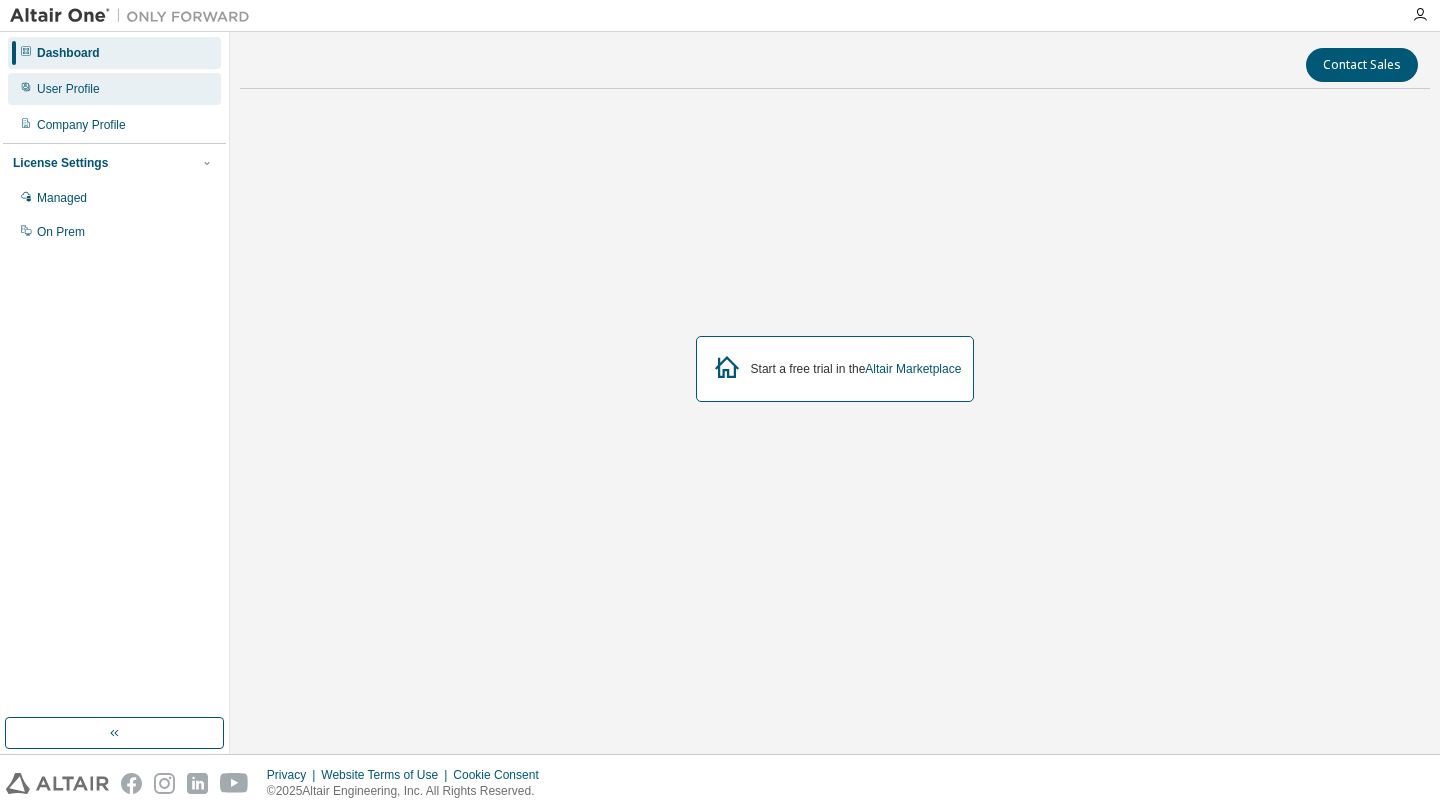 click on "User Profile" at bounding box center [114, 89] 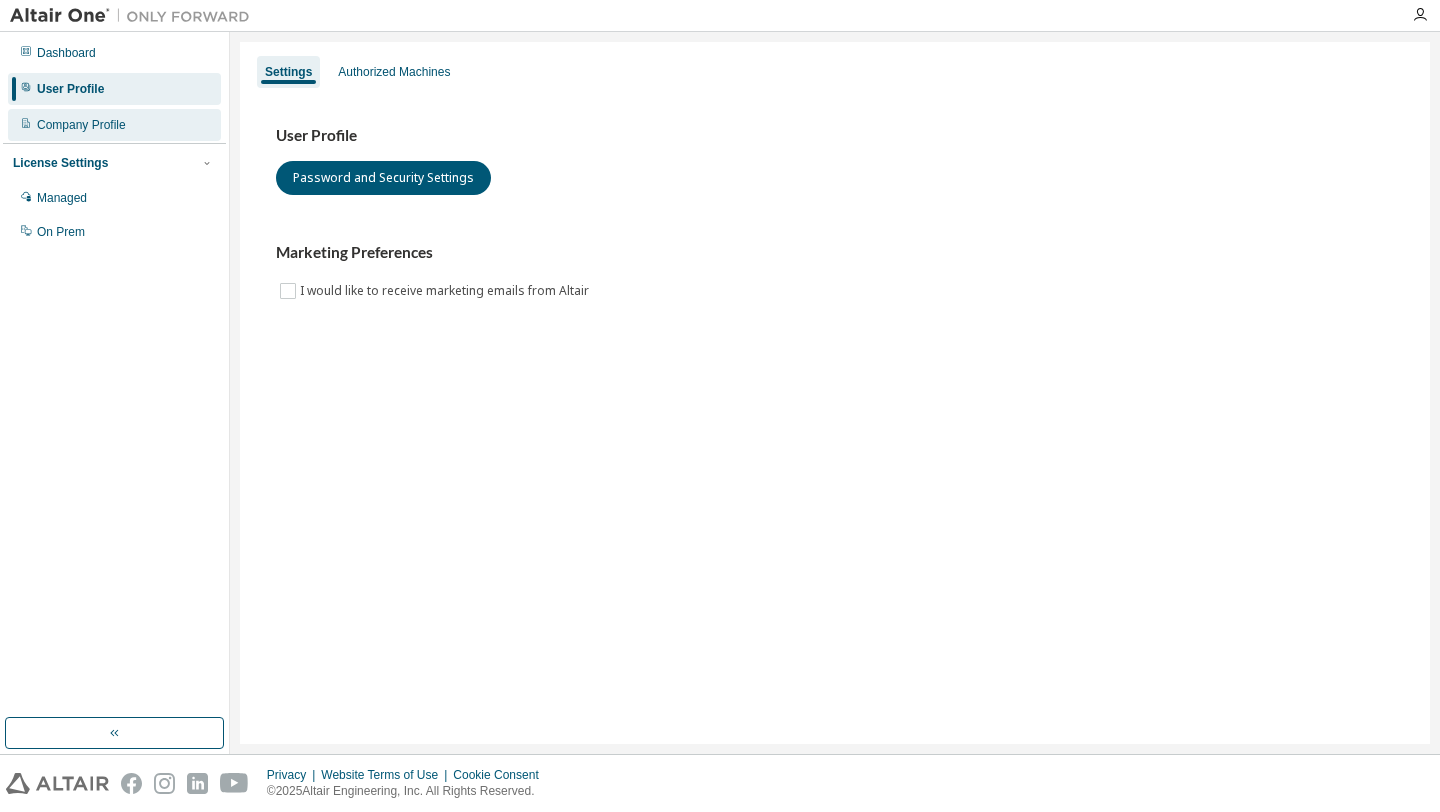 click on "Company Profile" at bounding box center (114, 125) 